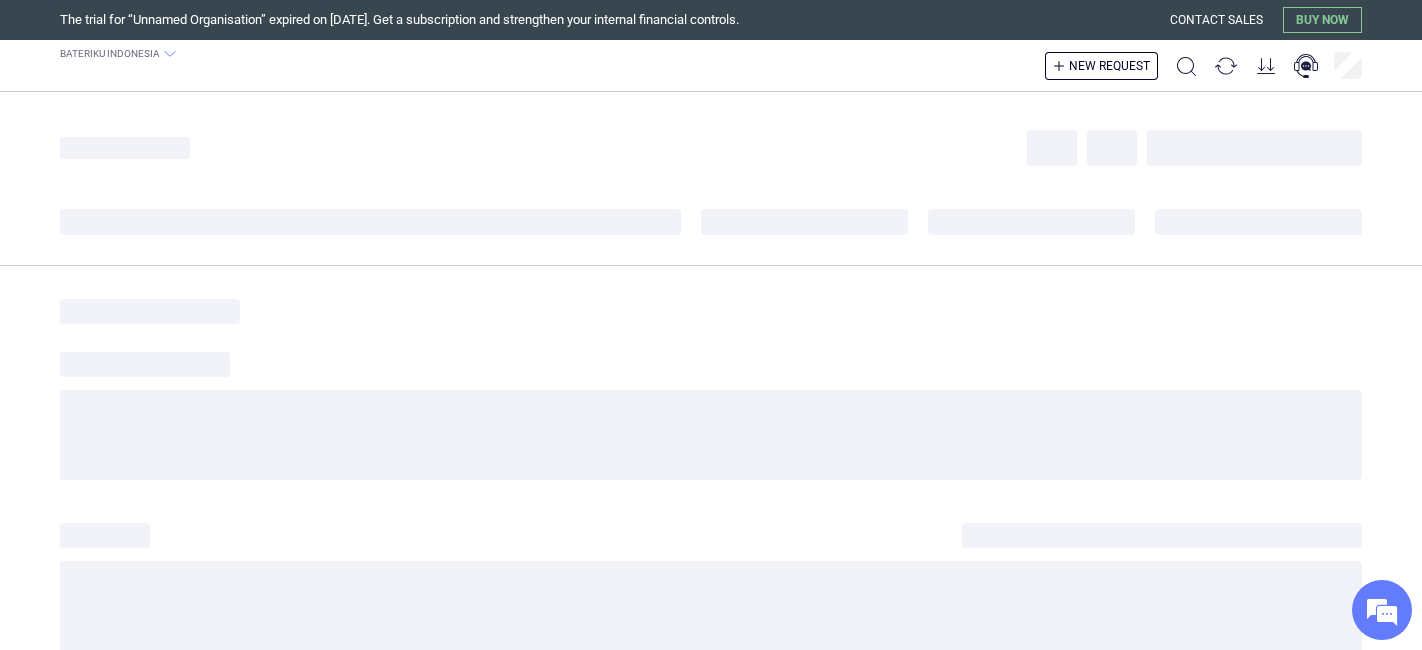 scroll, scrollTop: 0, scrollLeft: 0, axis: both 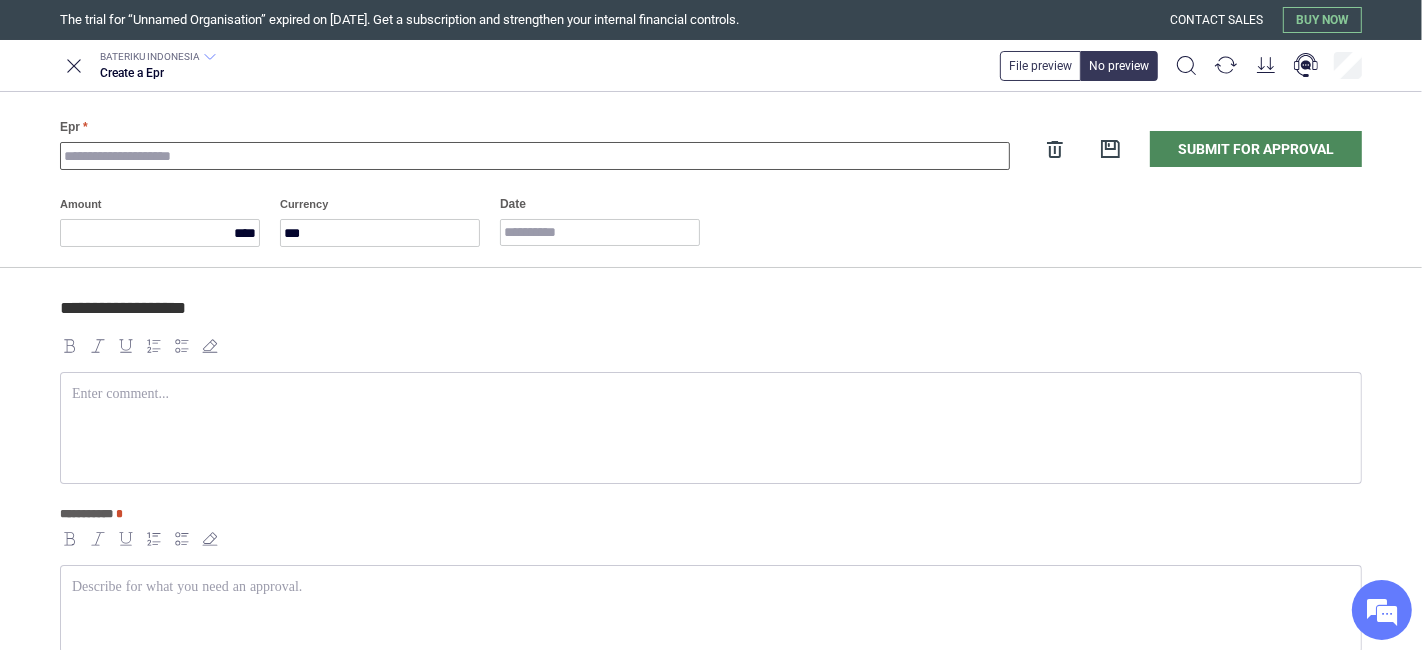 click on "Epr" at bounding box center (535, 156) 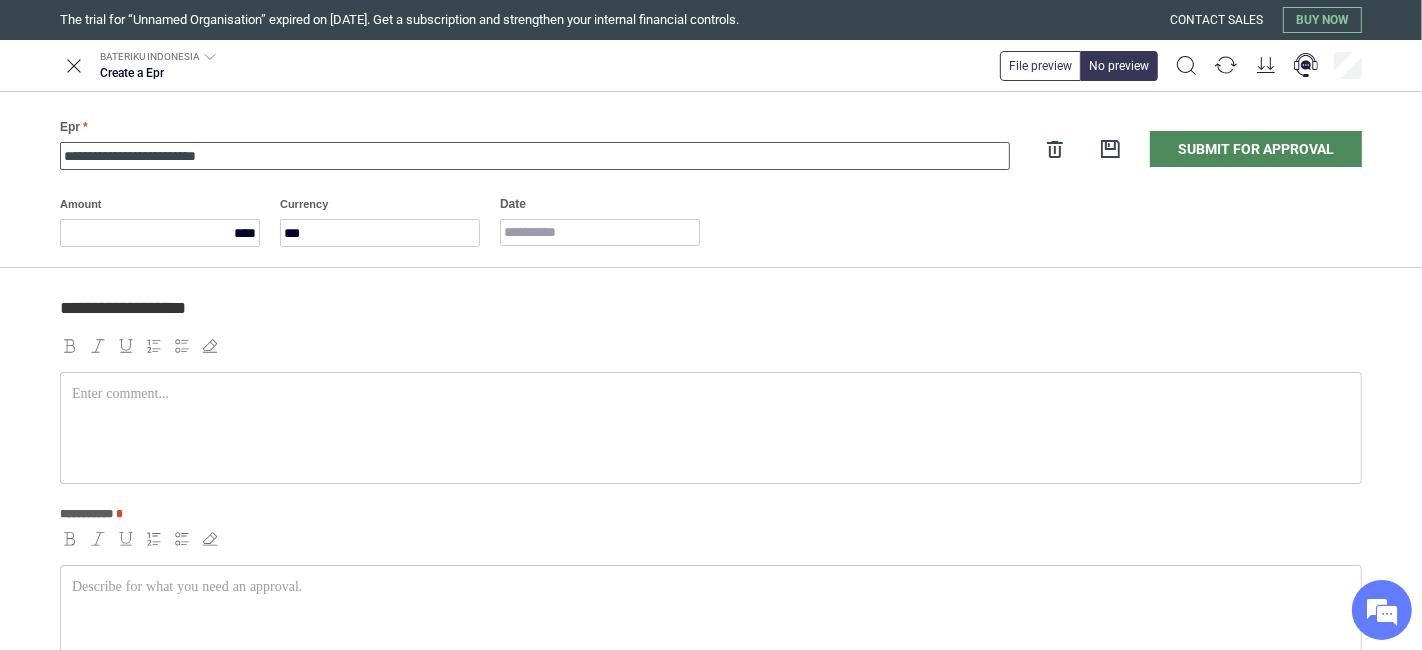 click on "**********" at bounding box center (535, 156) 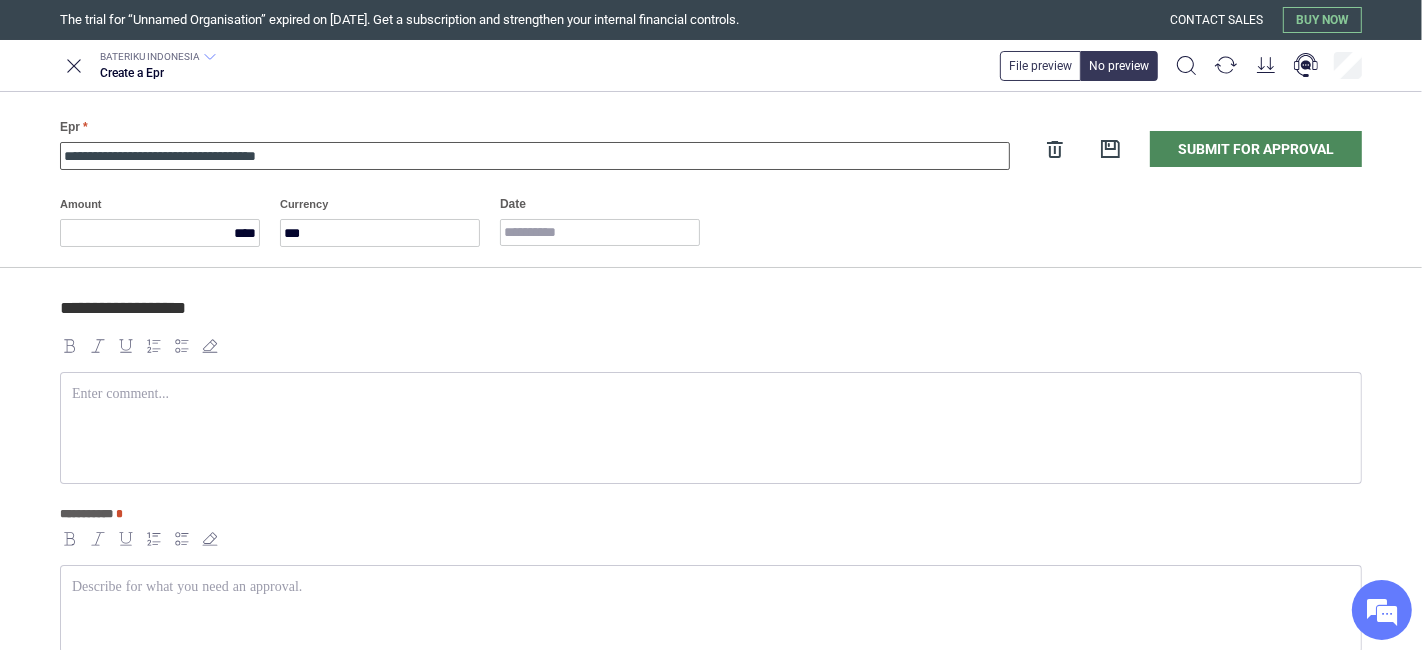 type on "**********" 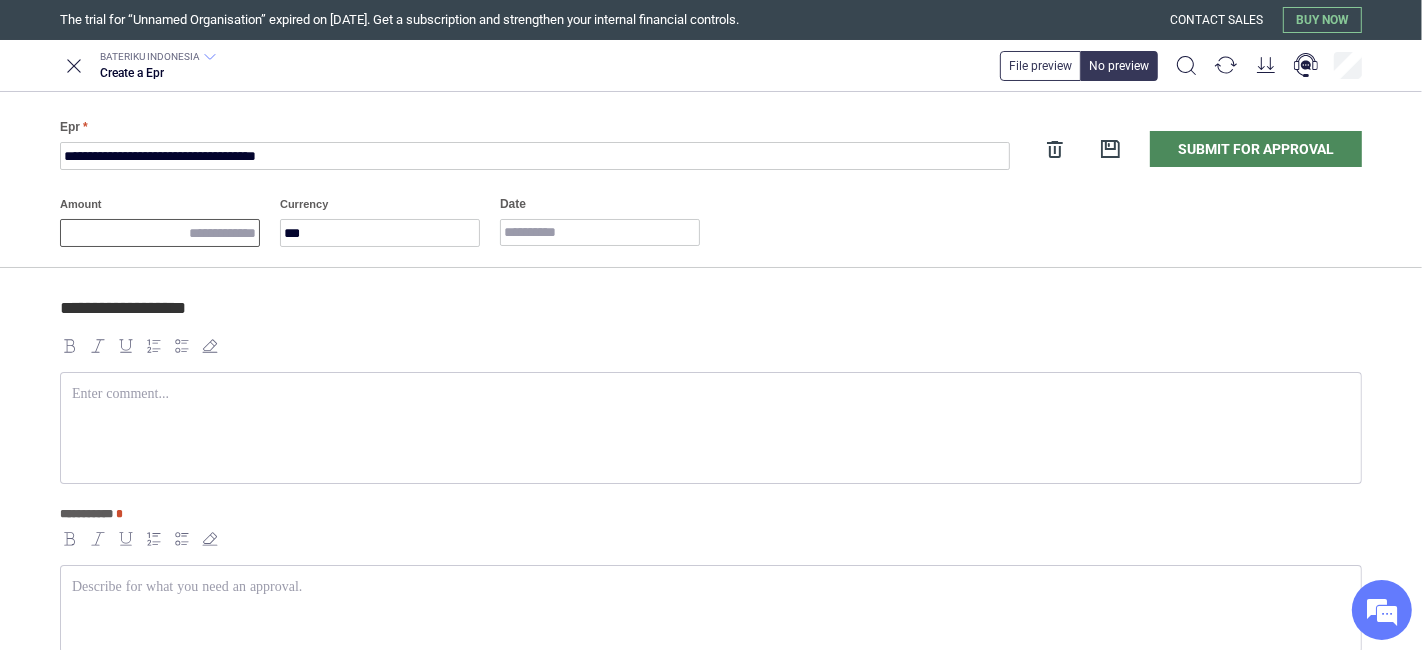 click on "Amount" at bounding box center (160, 233) 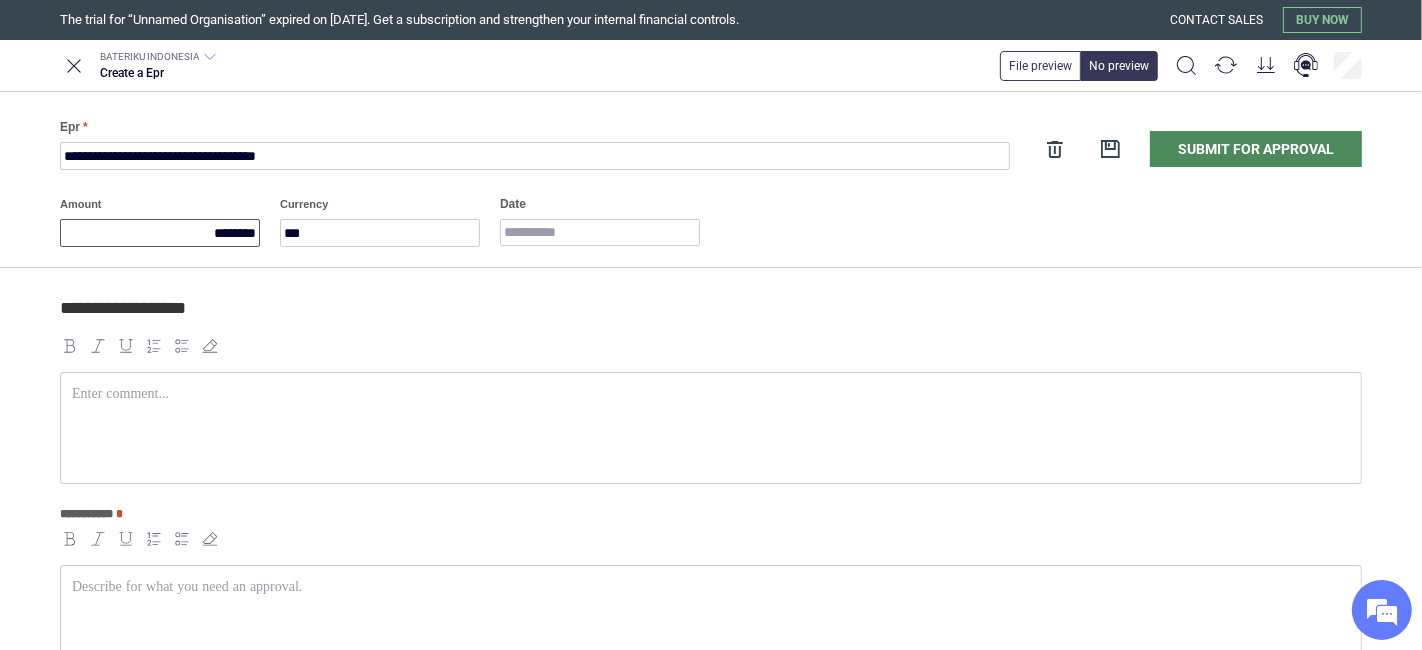 type on "********" 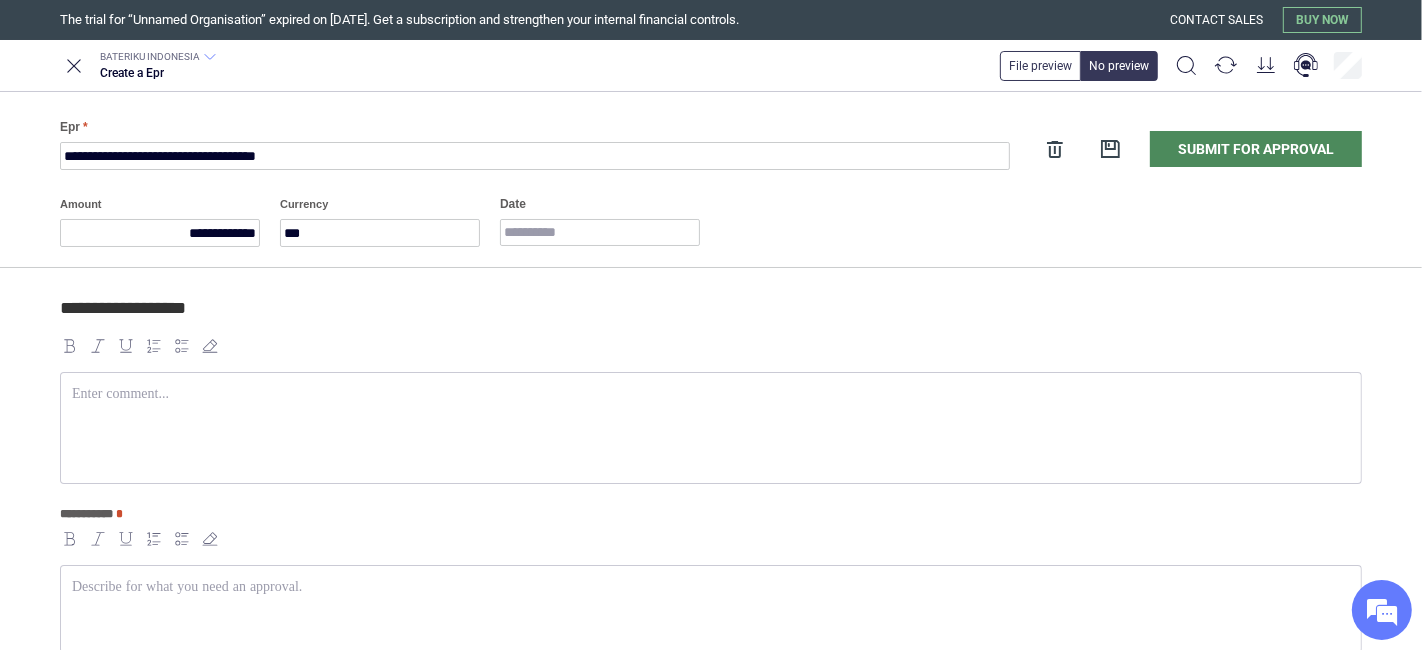 click on "**********" at bounding box center (707, 317) 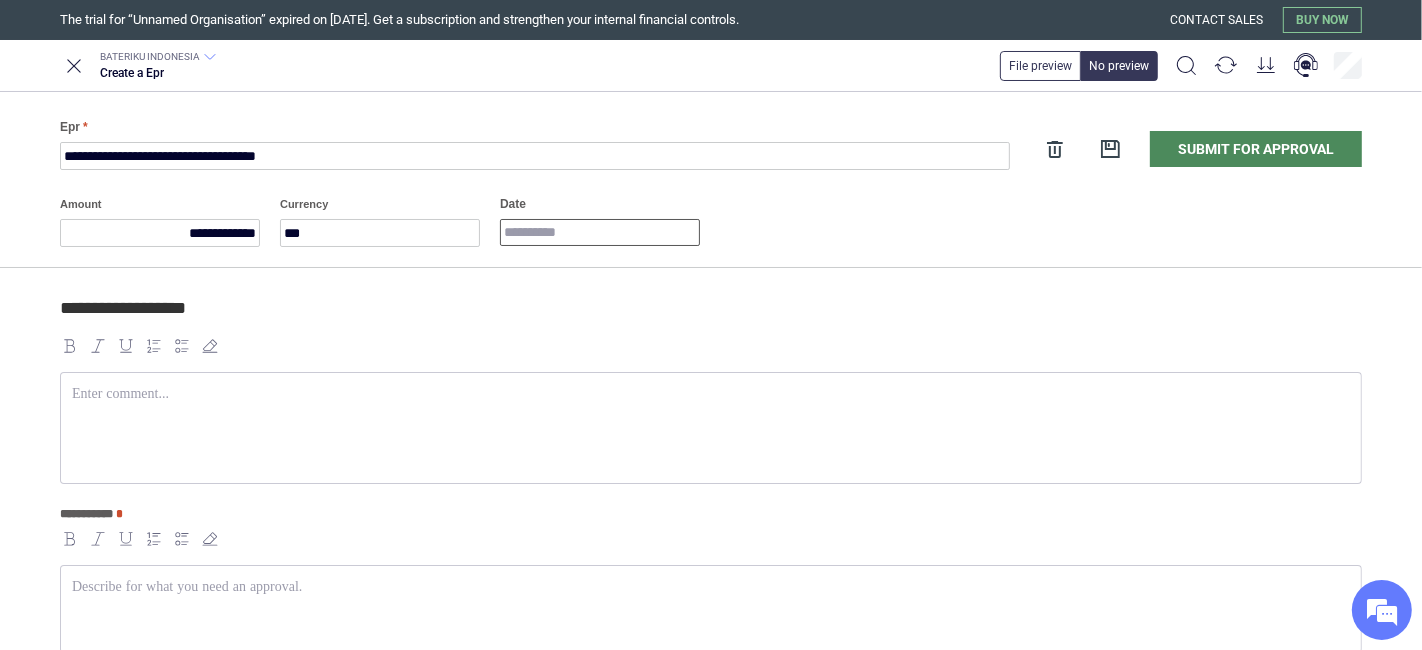 click on "Date" at bounding box center [600, 232] 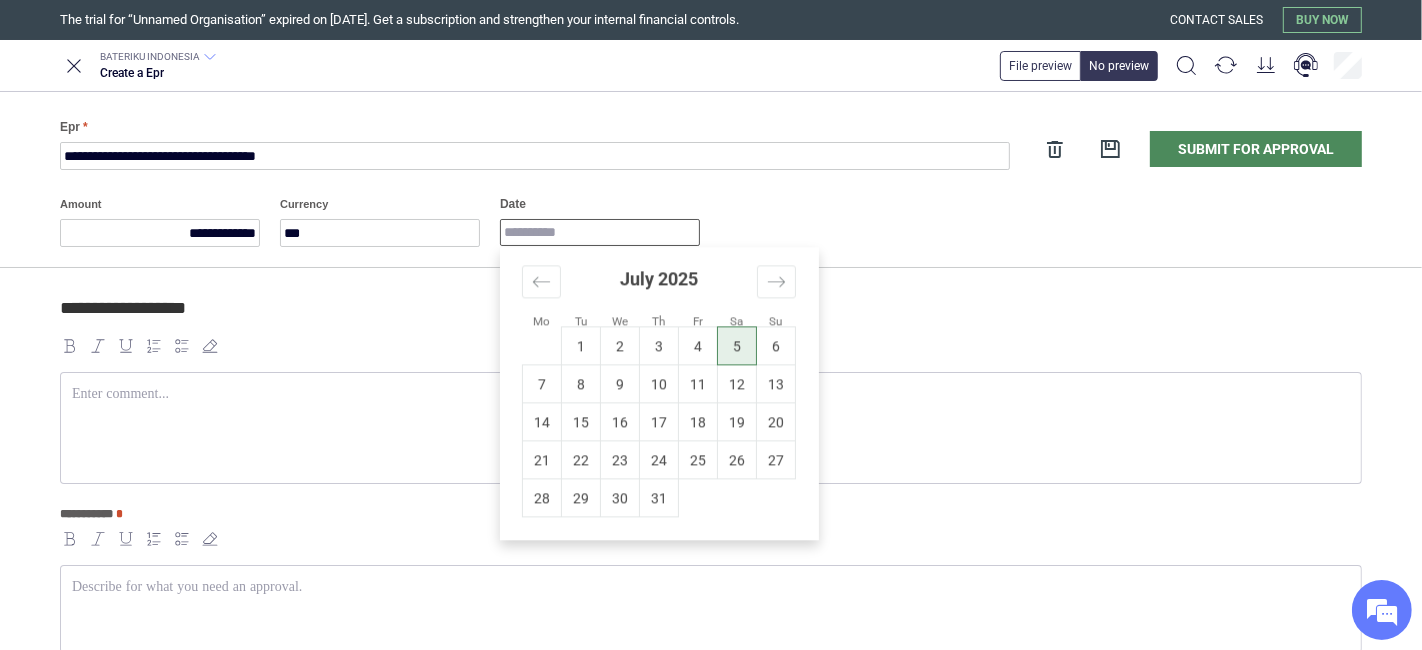 click on "5" at bounding box center [737, 346] 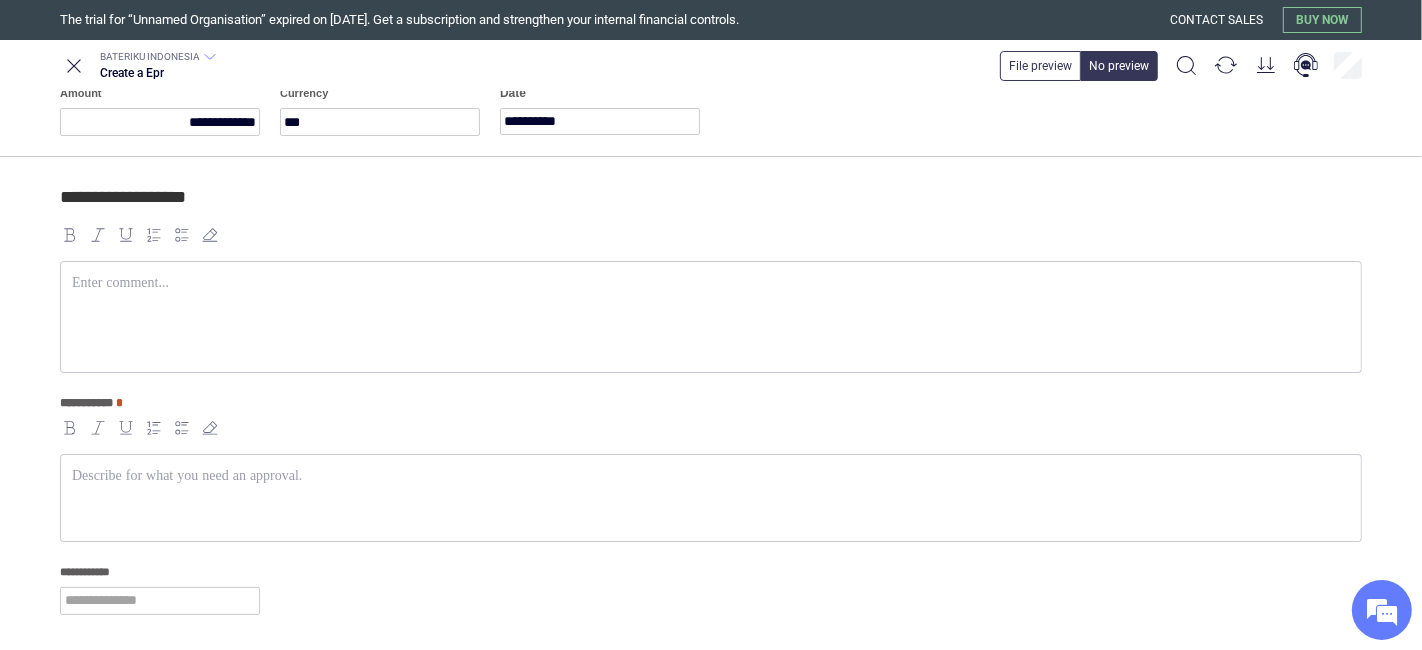scroll, scrollTop: 0, scrollLeft: 0, axis: both 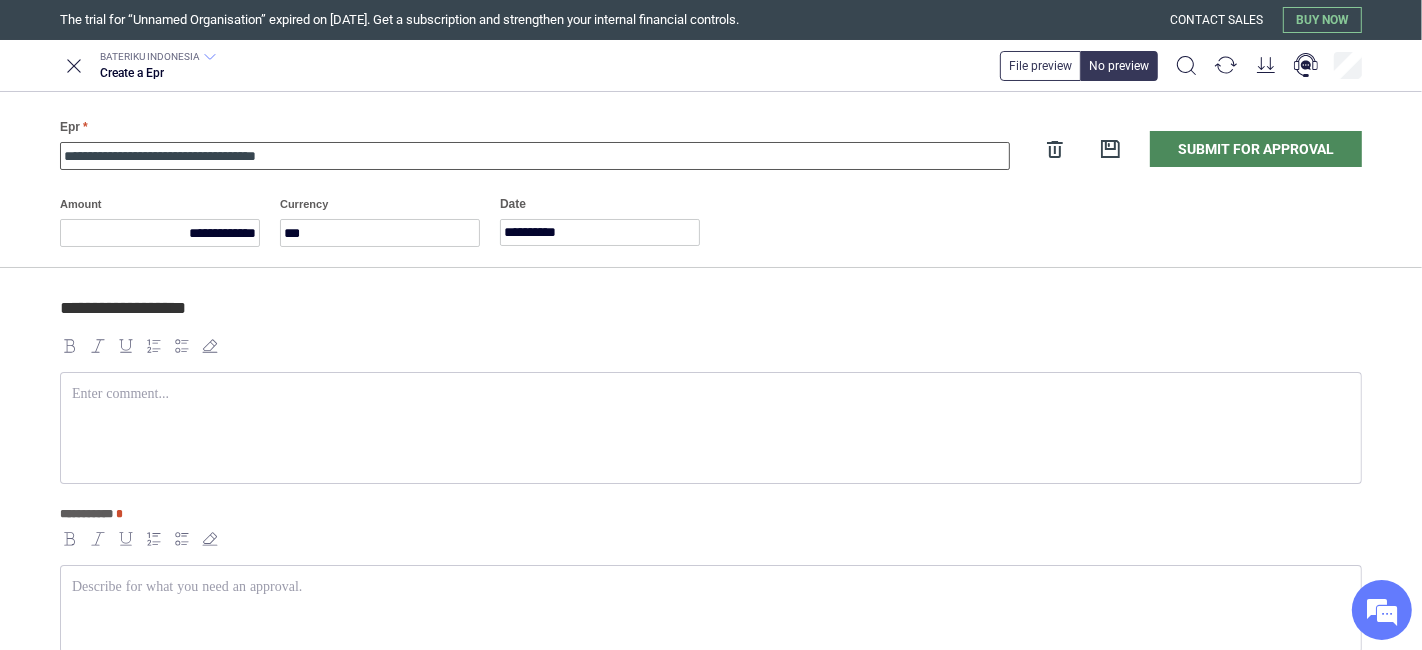click on "**********" at bounding box center [535, 156] 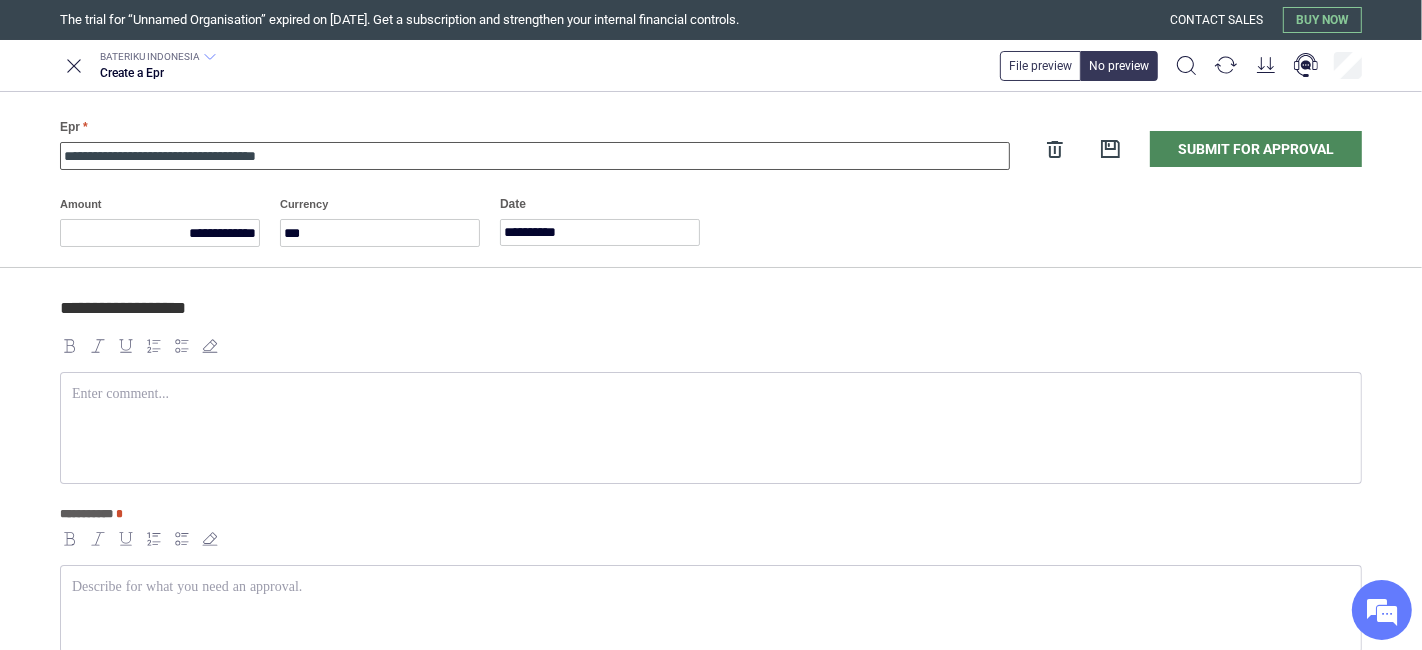 drag, startPoint x: 125, startPoint y: 152, endPoint x: 437, endPoint y: 153, distance: 312.00162 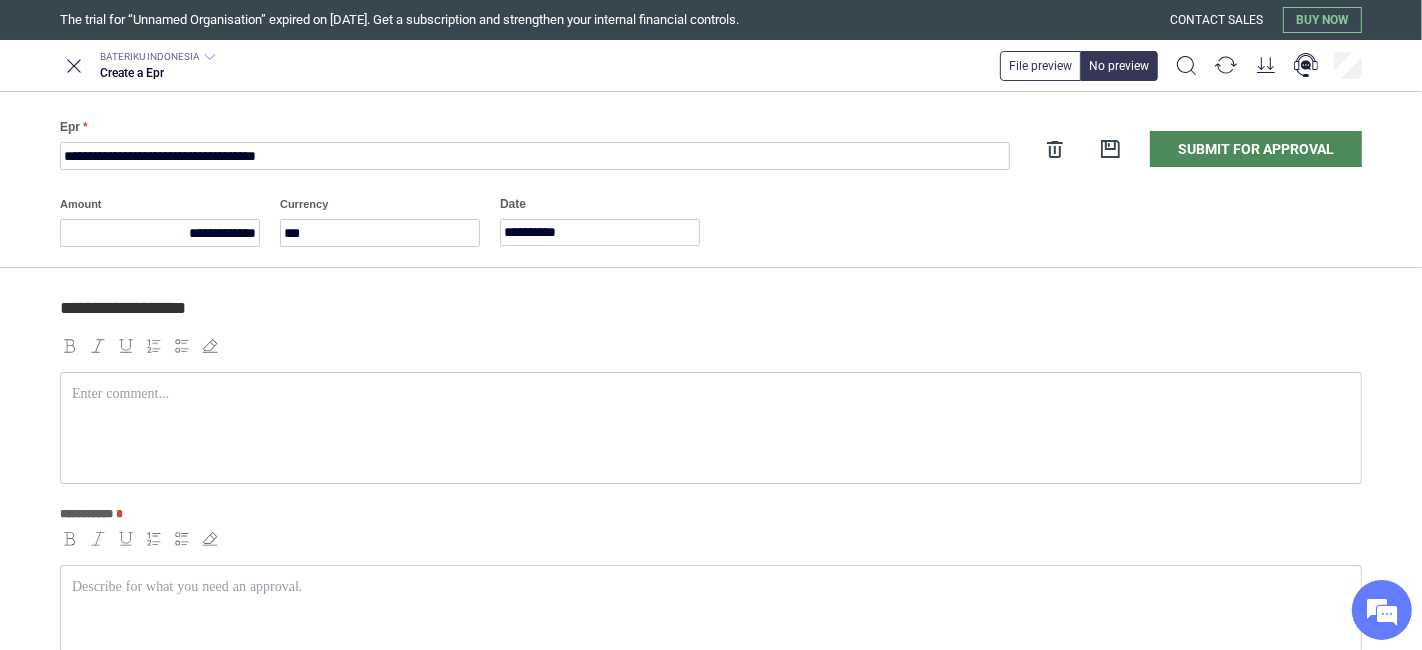 click at bounding box center [711, 428] 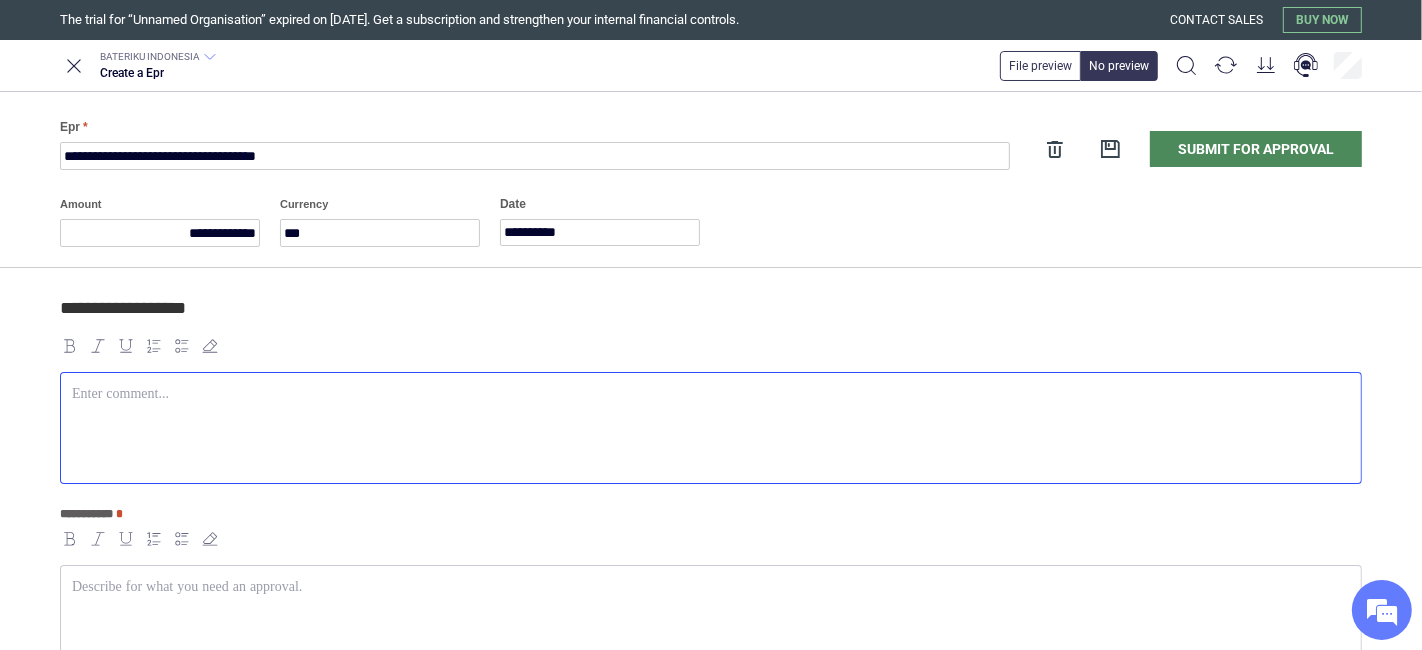 paste 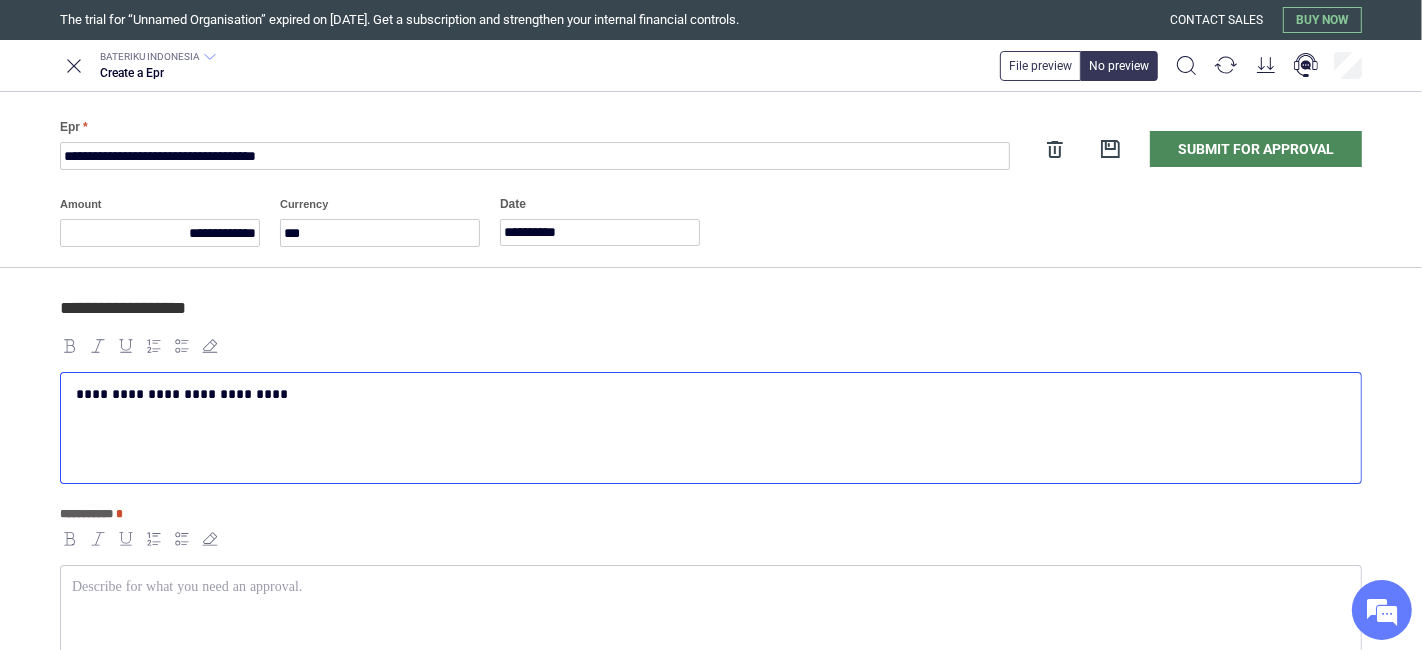 click on "**********" at bounding box center (707, 394) 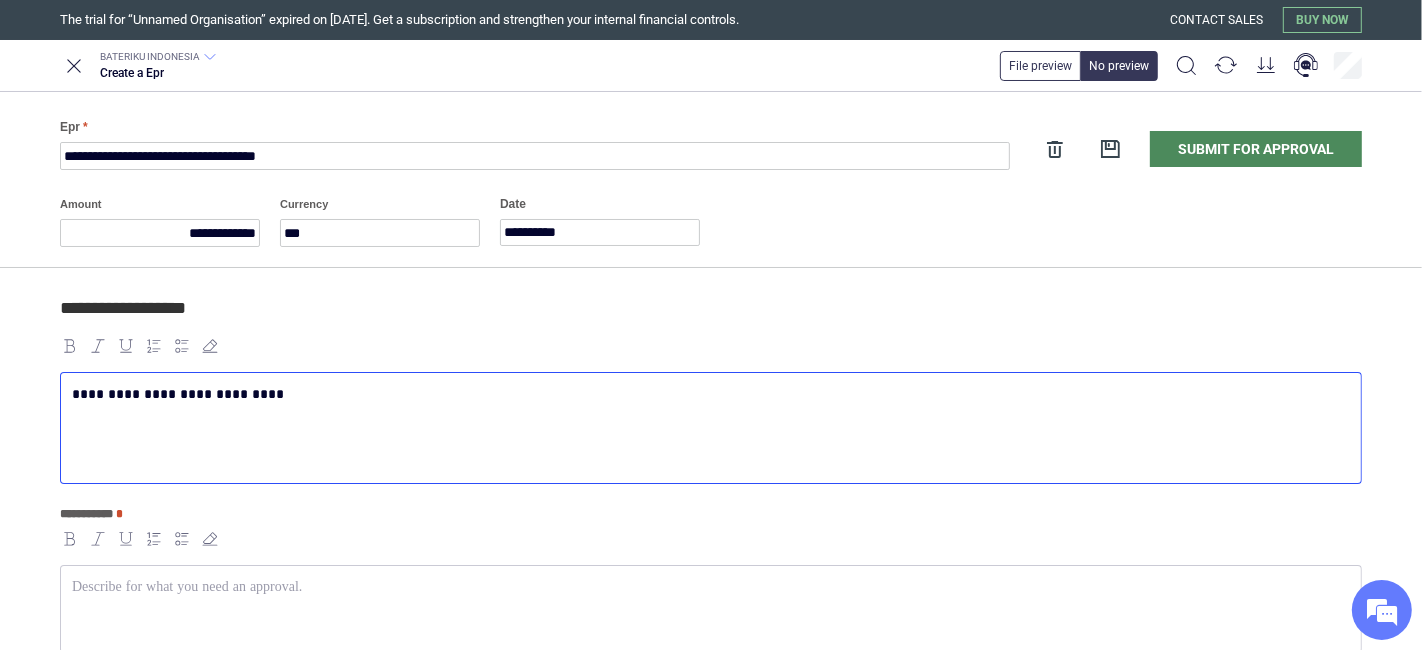 scroll, scrollTop: 222, scrollLeft: 0, axis: vertical 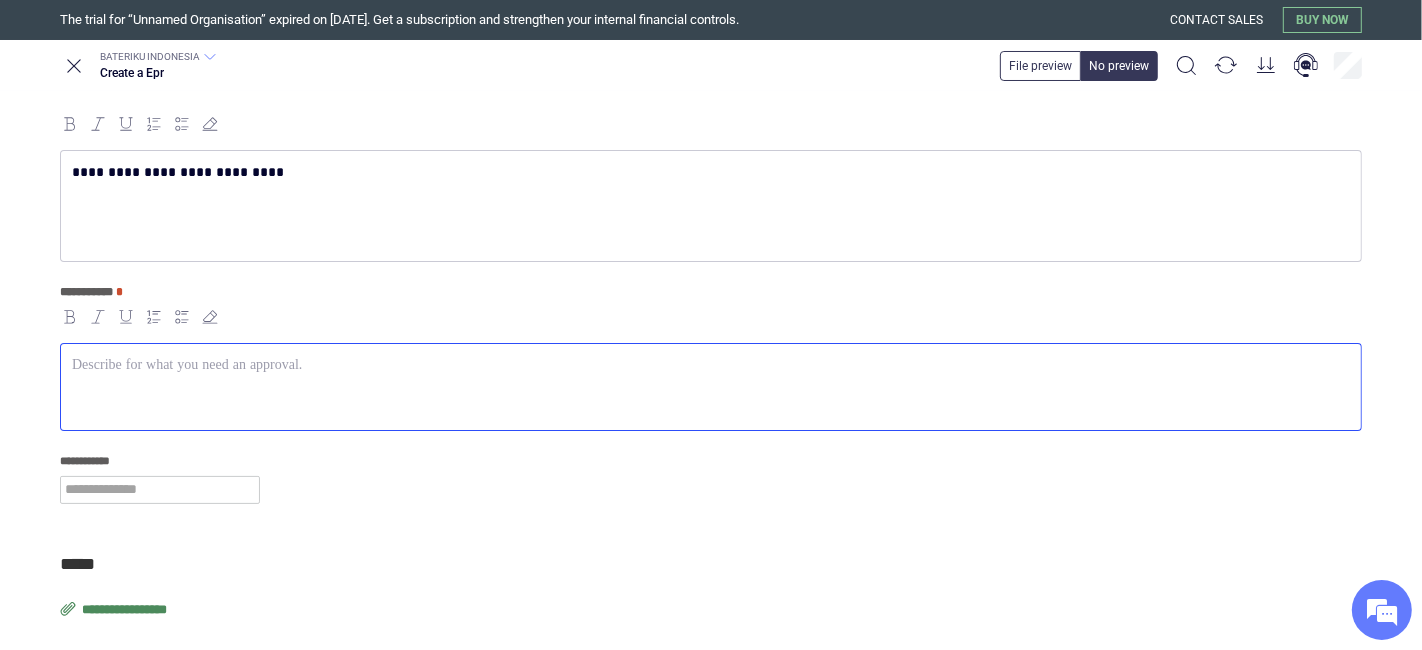 click at bounding box center [711, 387] 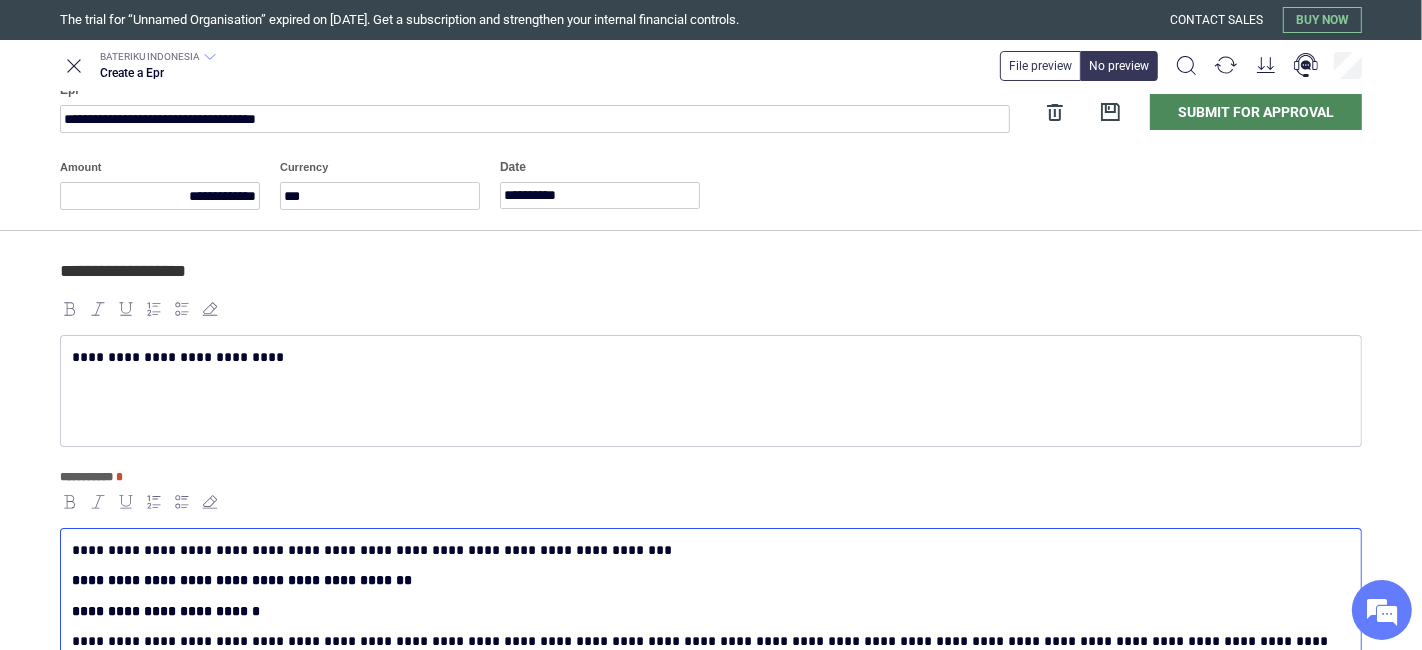 scroll, scrollTop: 0, scrollLeft: 0, axis: both 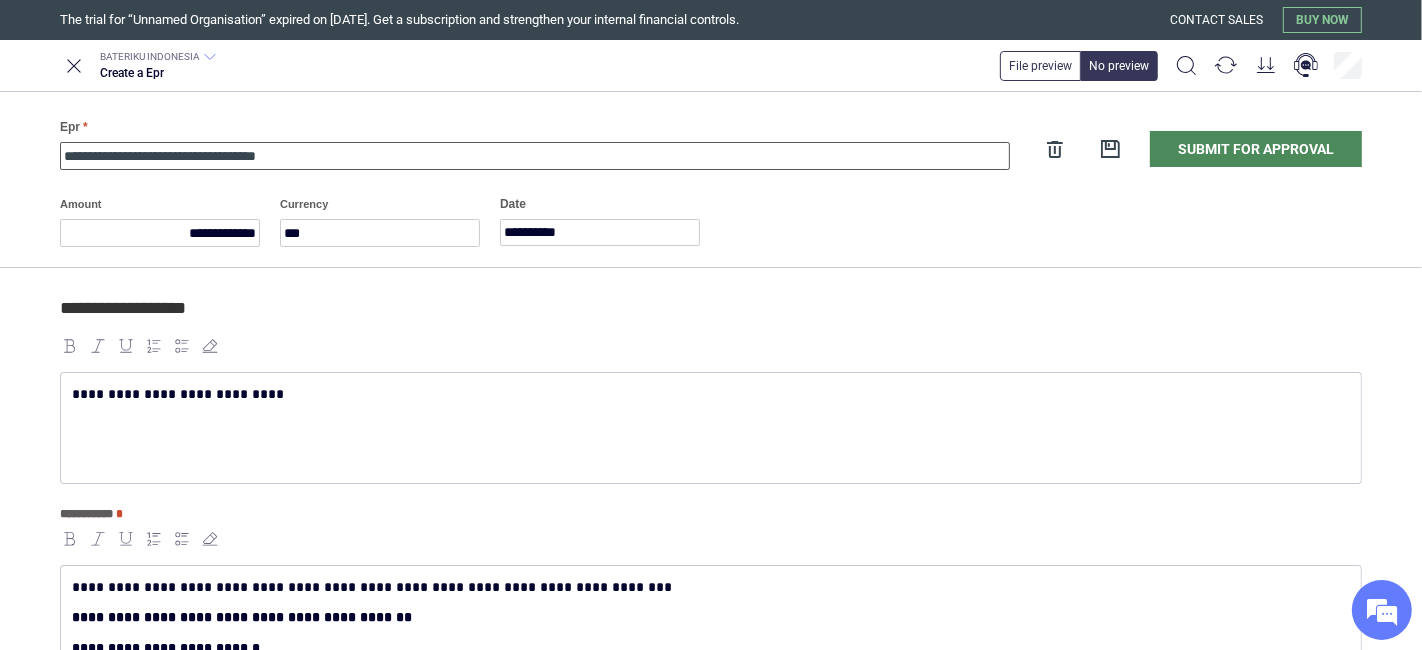 click on "**********" at bounding box center (535, 156) 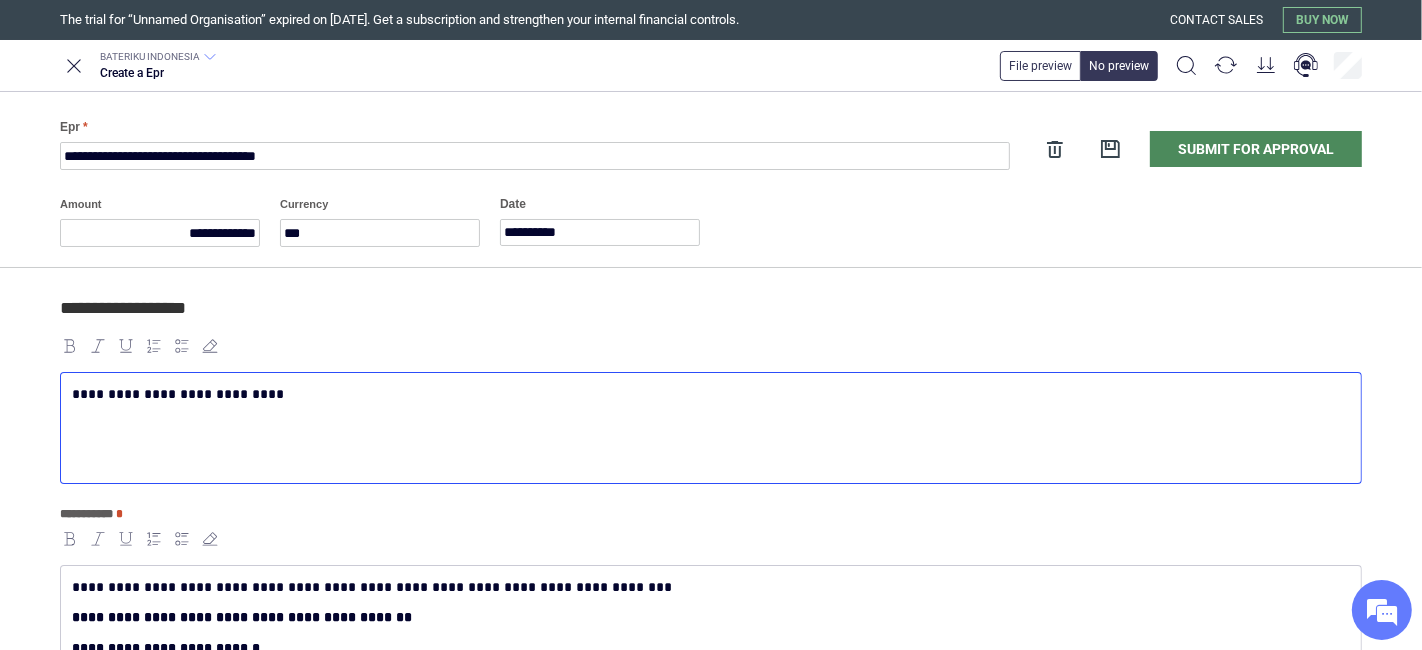 click on "**********" at bounding box center (711, 428) 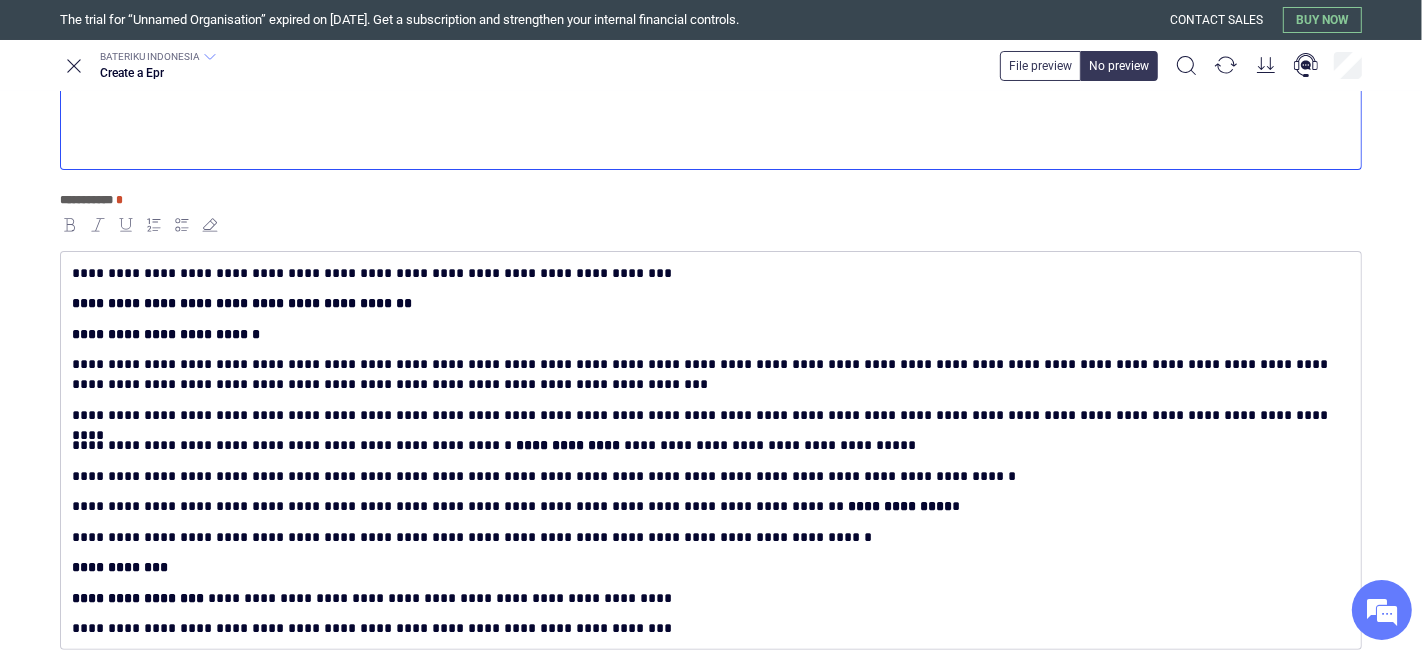 scroll, scrollTop: 333, scrollLeft: 0, axis: vertical 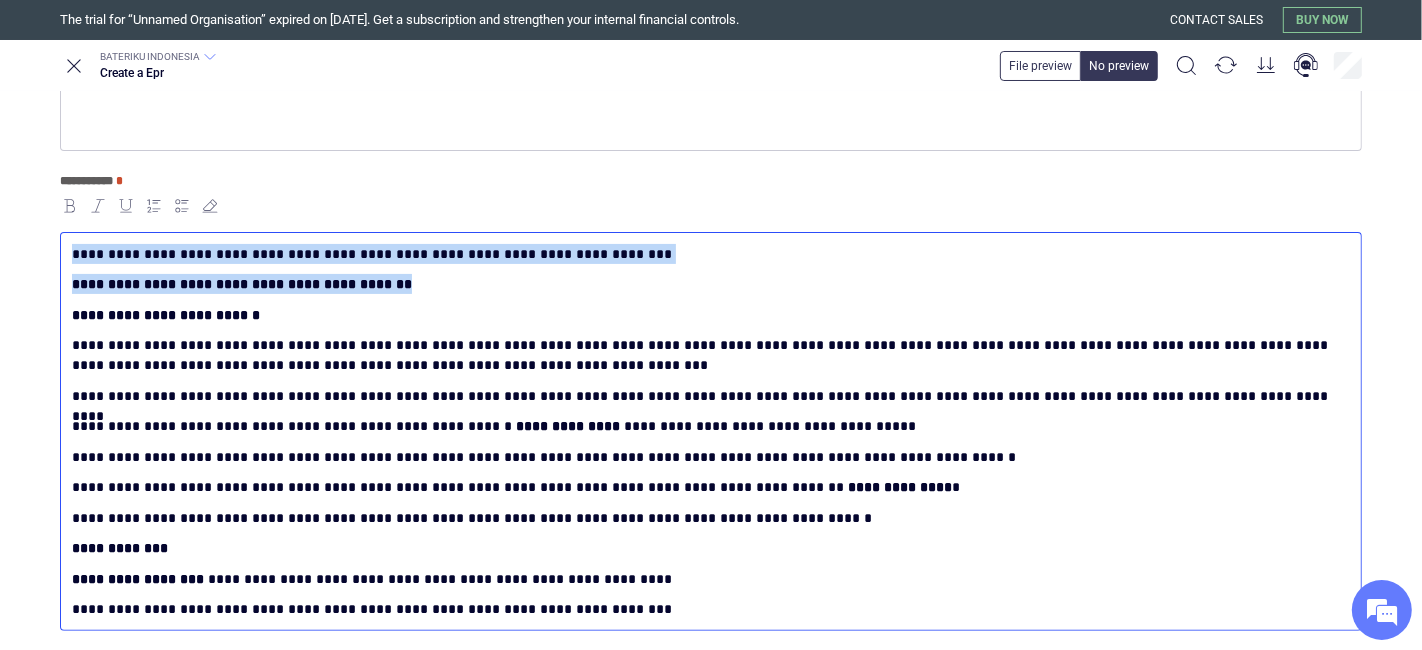 drag, startPoint x: 71, startPoint y: 318, endPoint x: 51, endPoint y: 179, distance: 140.43147 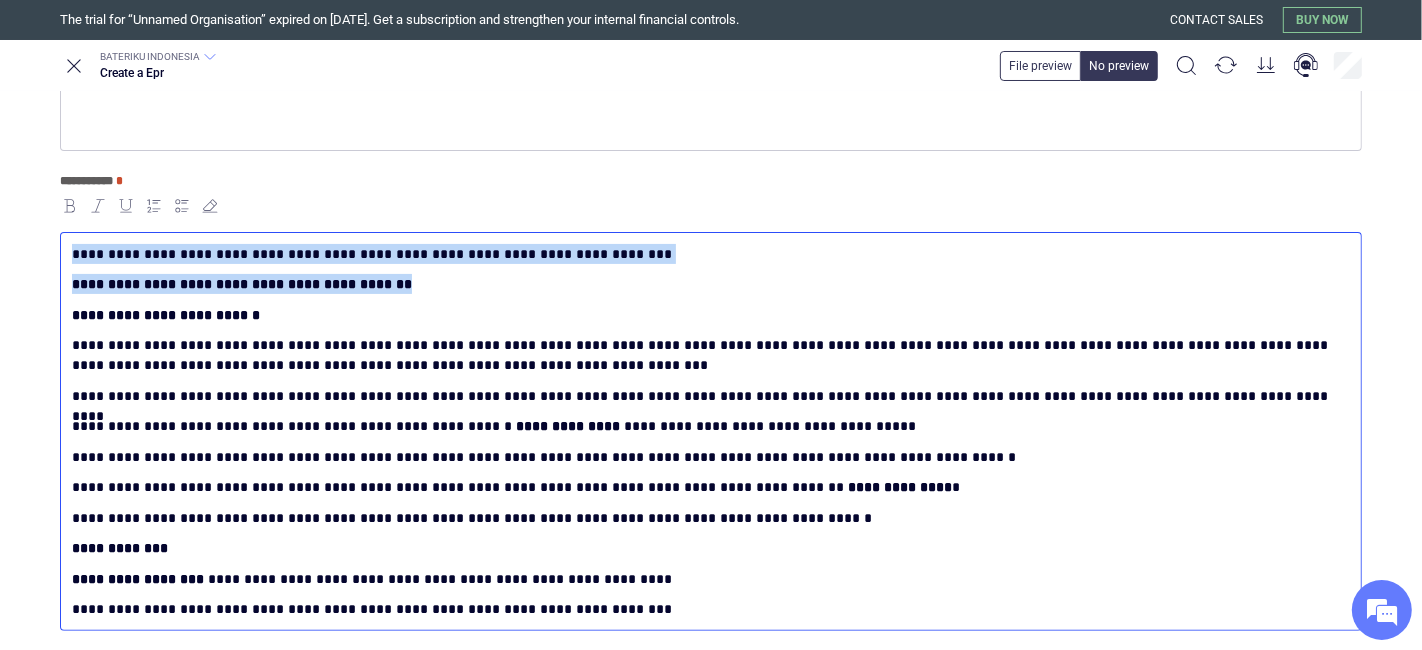 click on "[FIRST] [LAST] [STREET] [CITY], [STATE] [POSTAL_CODE] [COUNTRY] [PHONE] [EMAIL] [DATE] [SSN] [CREDIT_CARD] [PASSPORT] [DRIVER_LICENSE]" at bounding box center [711, 438] 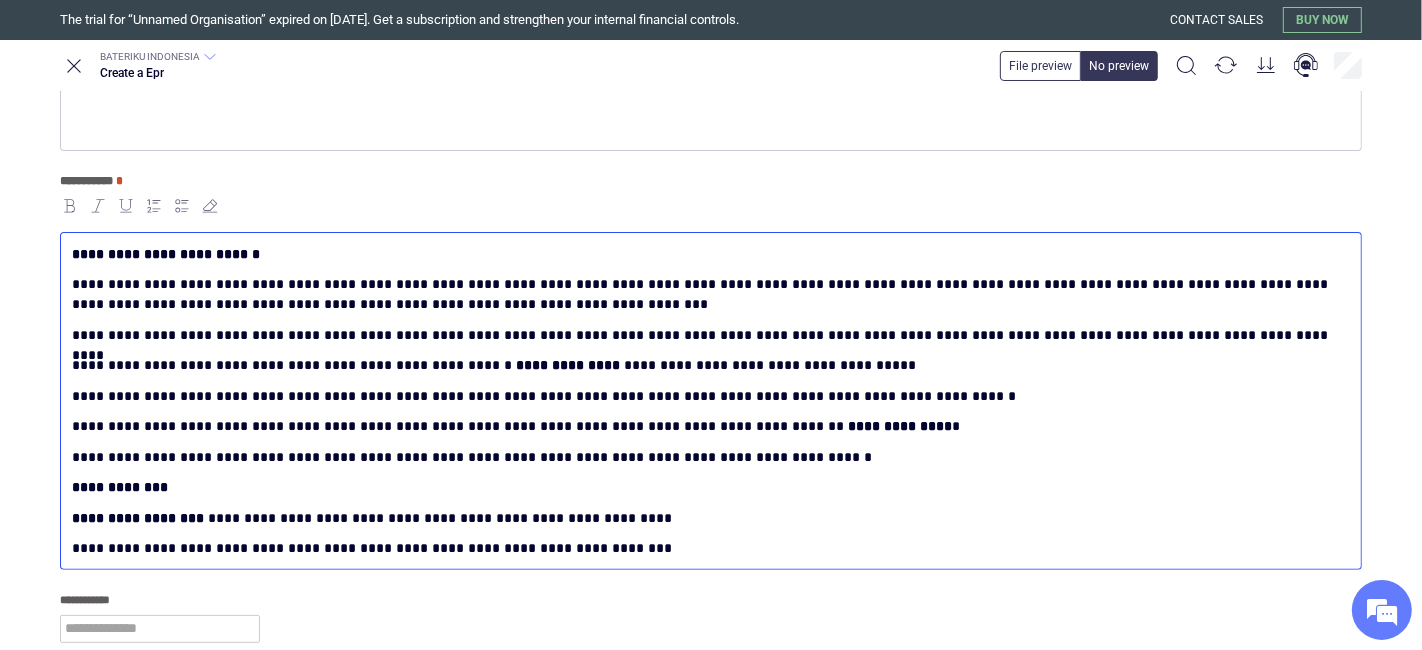 click on "[FIRST] [LAST]" at bounding box center [707, 518] 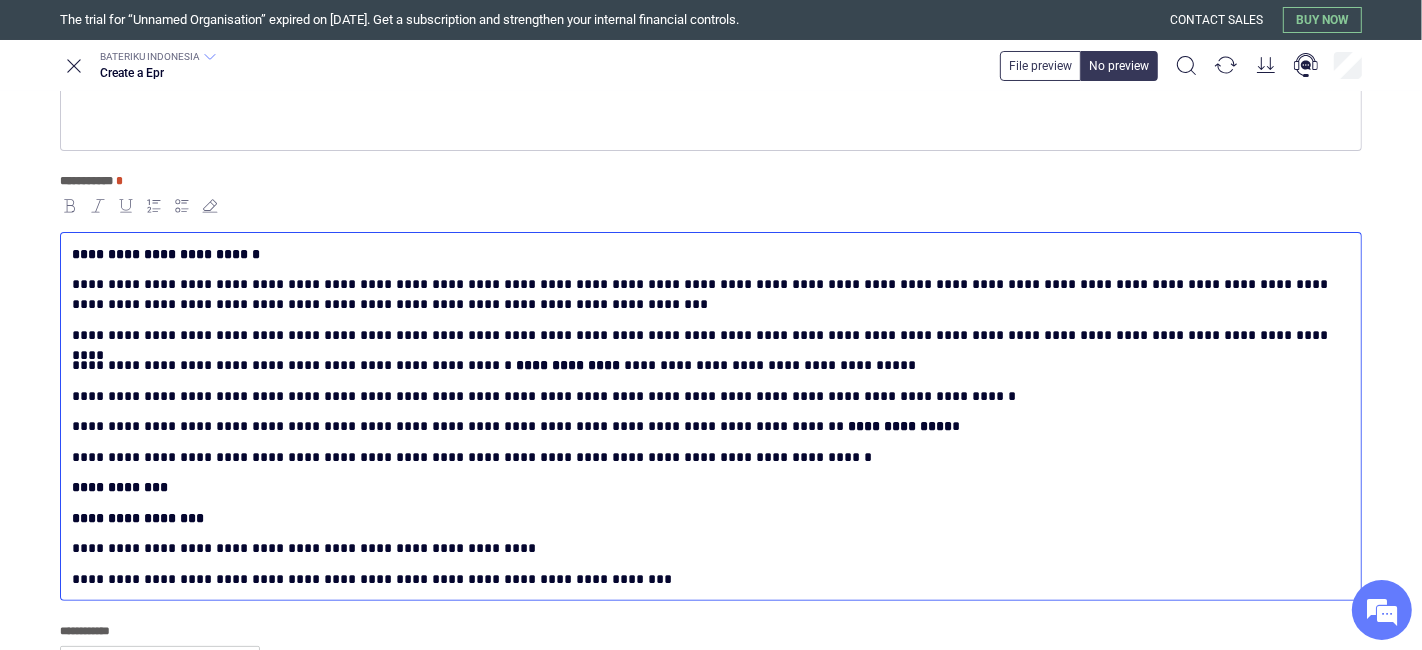 click on "**********" at bounding box center [707, 548] 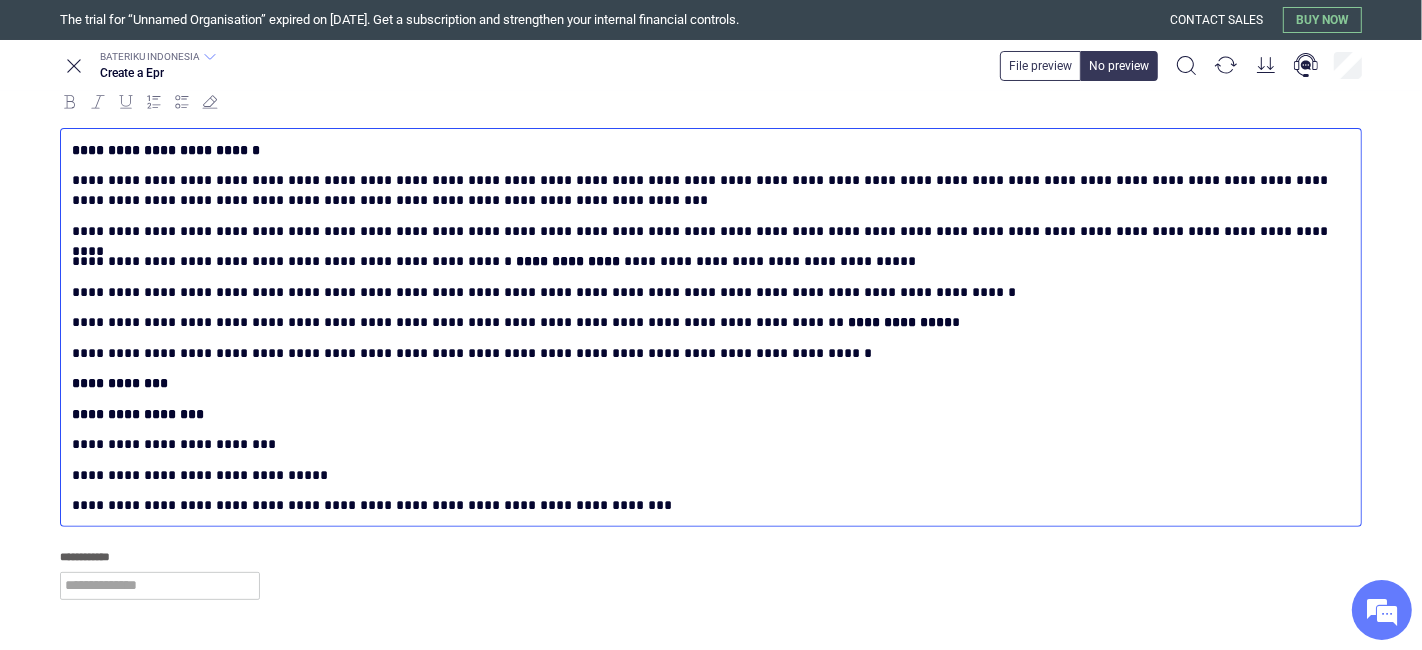 scroll, scrollTop: 555, scrollLeft: 0, axis: vertical 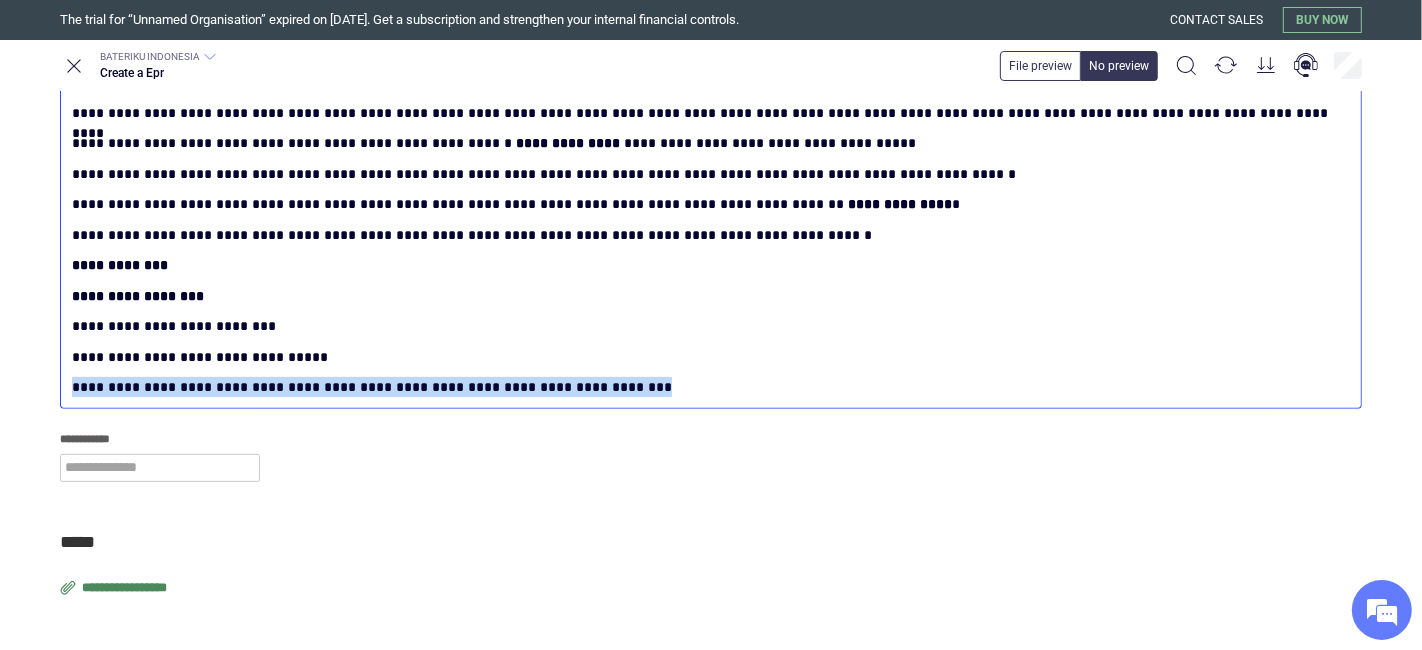 drag, startPoint x: 617, startPoint y: 381, endPoint x: 544, endPoint y: 344, distance: 81.84131 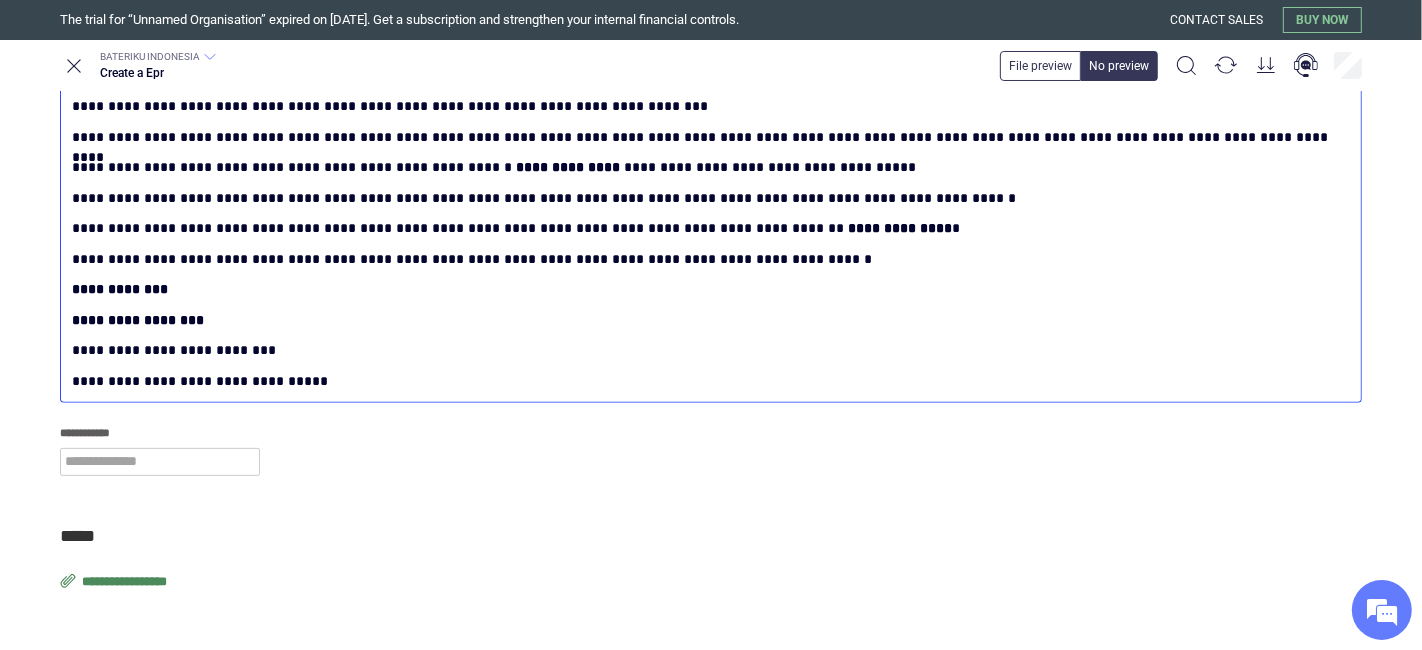 scroll, scrollTop: 528, scrollLeft: 0, axis: vertical 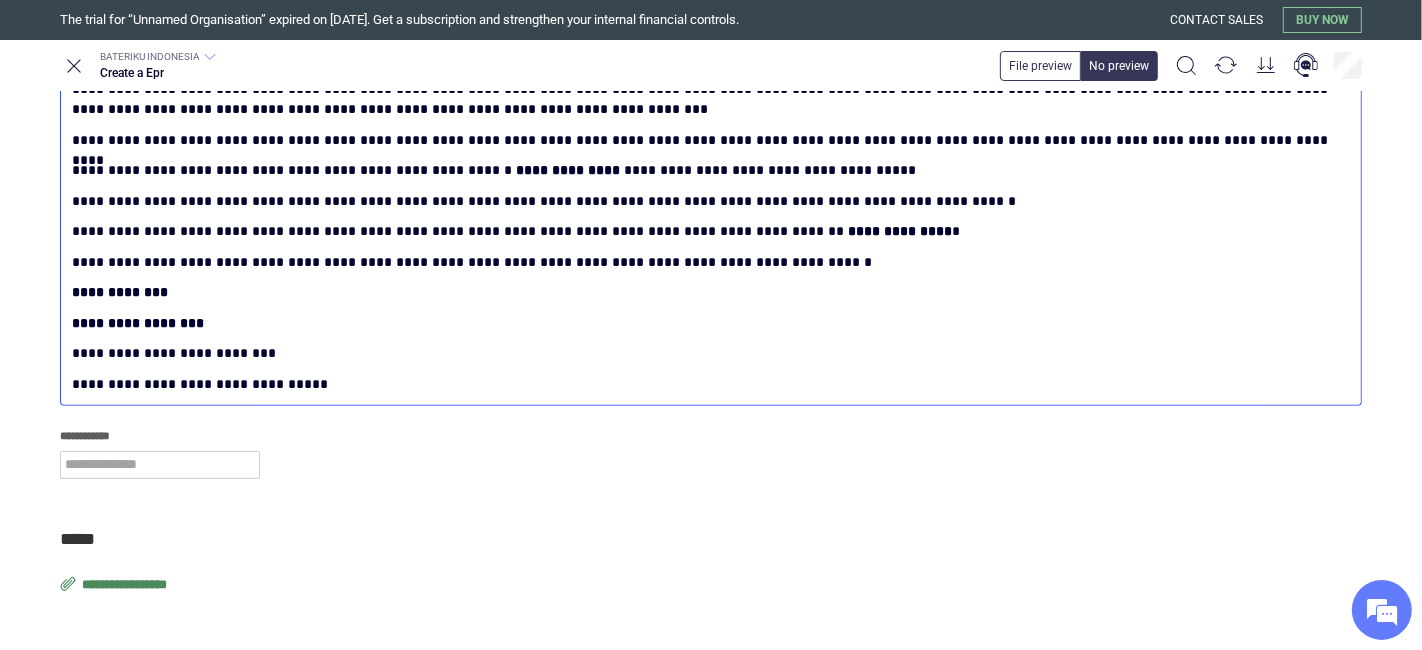 click on "**********" at bounding box center (707, 201) 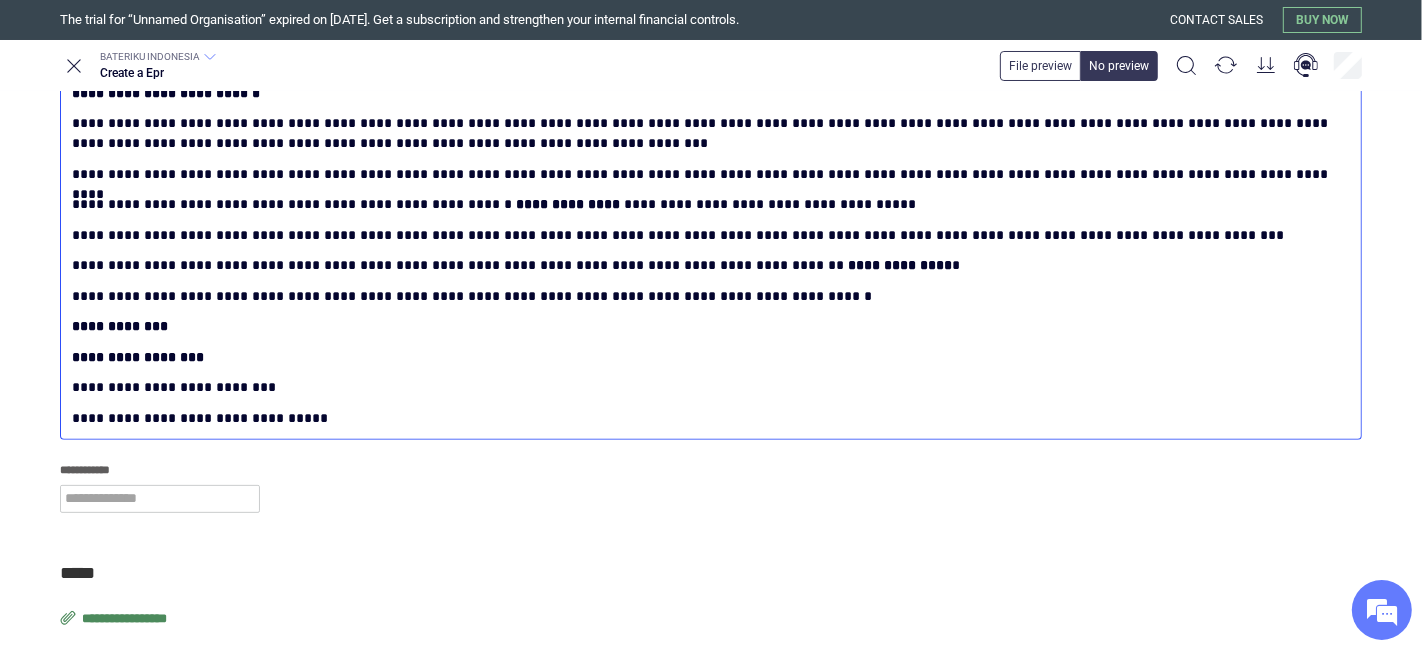 scroll, scrollTop: 528, scrollLeft: 0, axis: vertical 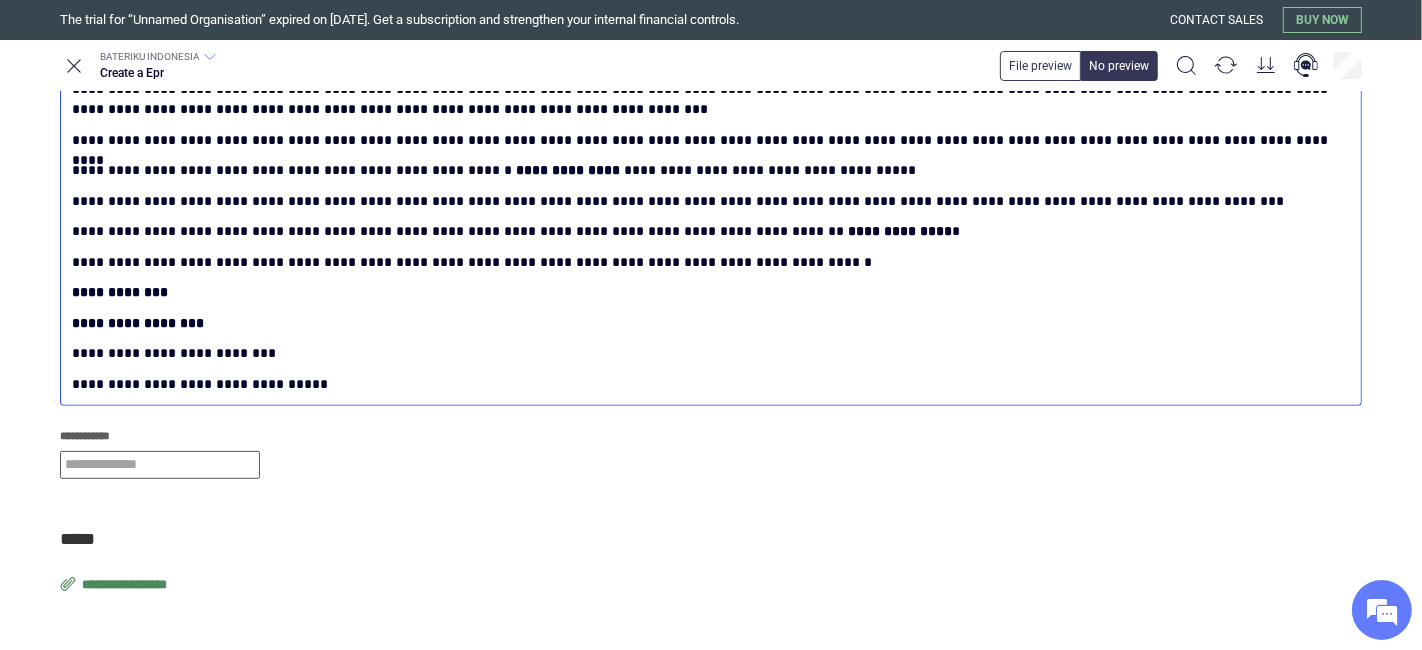 click at bounding box center [160, 465] 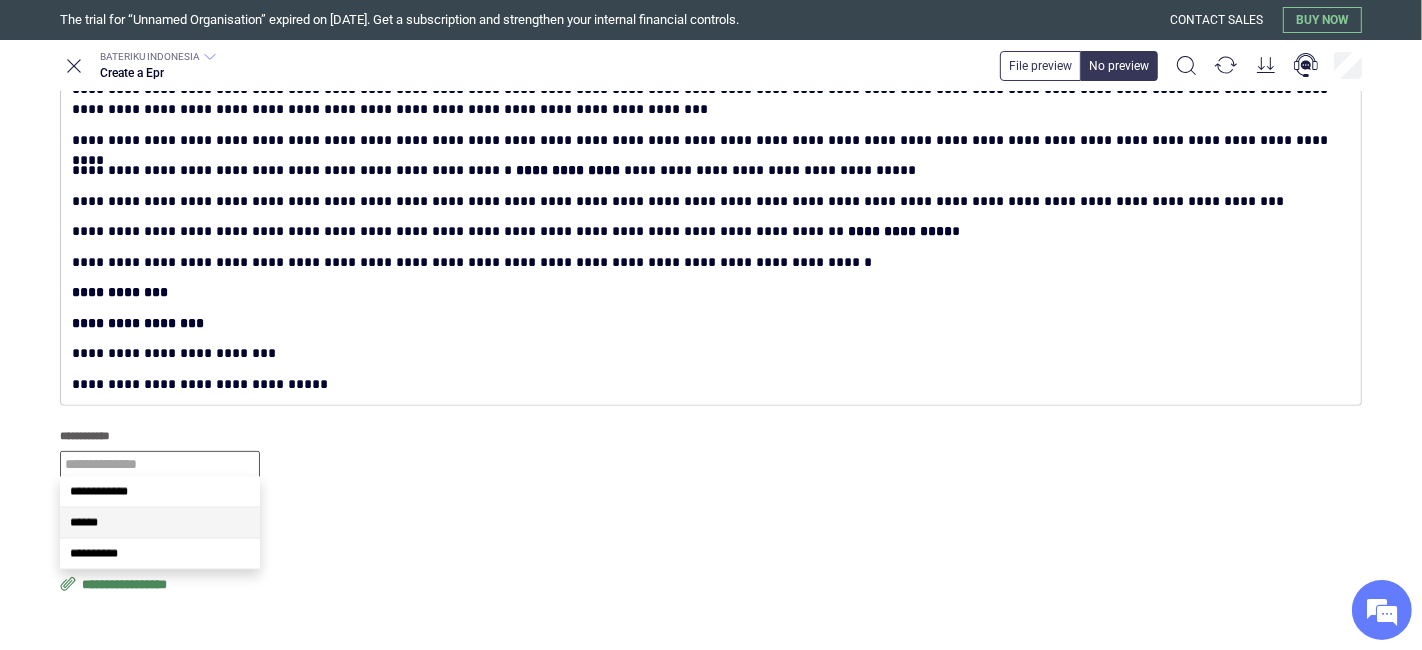click on "******" at bounding box center [160, 523] 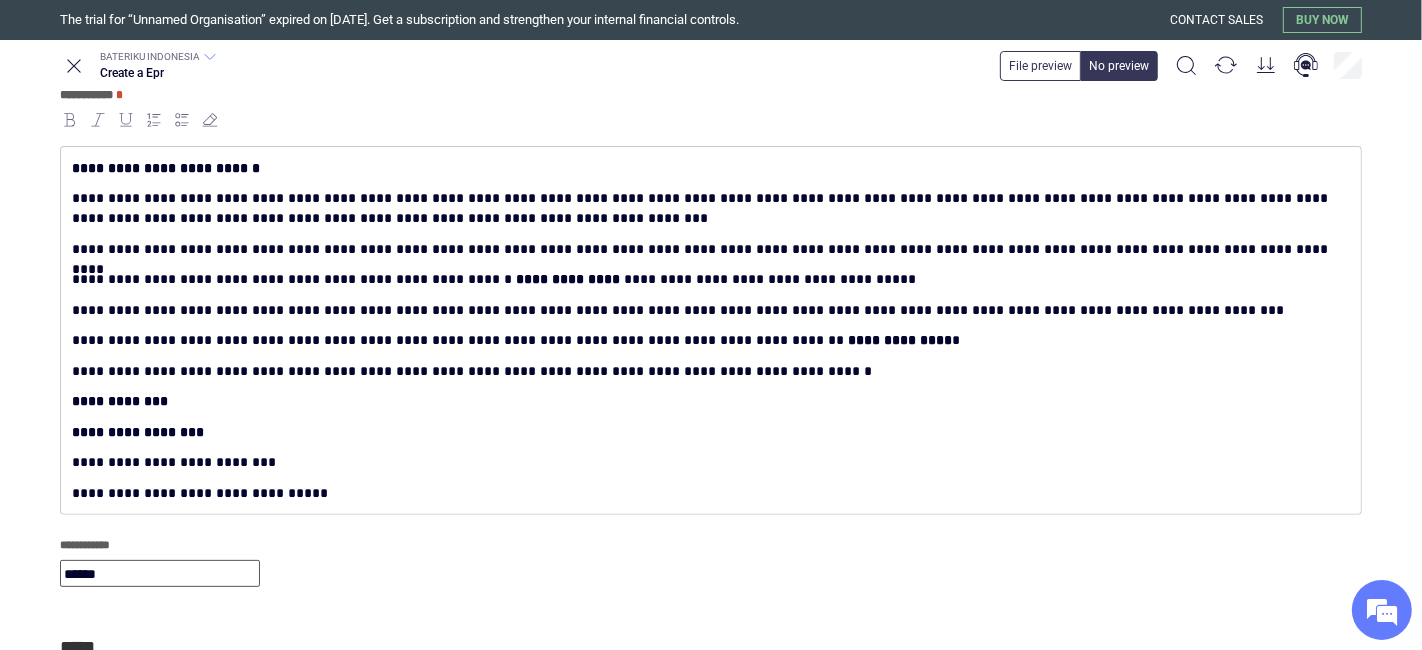 scroll, scrollTop: 528, scrollLeft: 0, axis: vertical 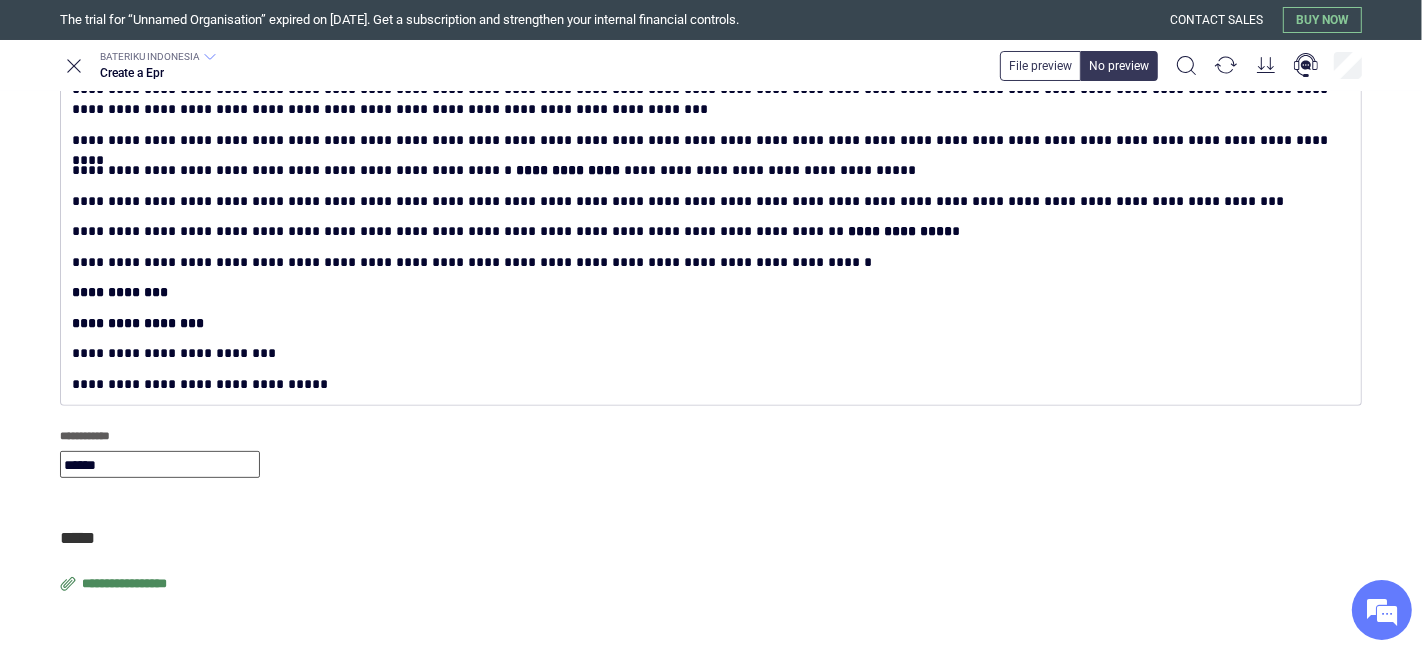 click on "[FIRST] [LAST]" at bounding box center [160, 464] 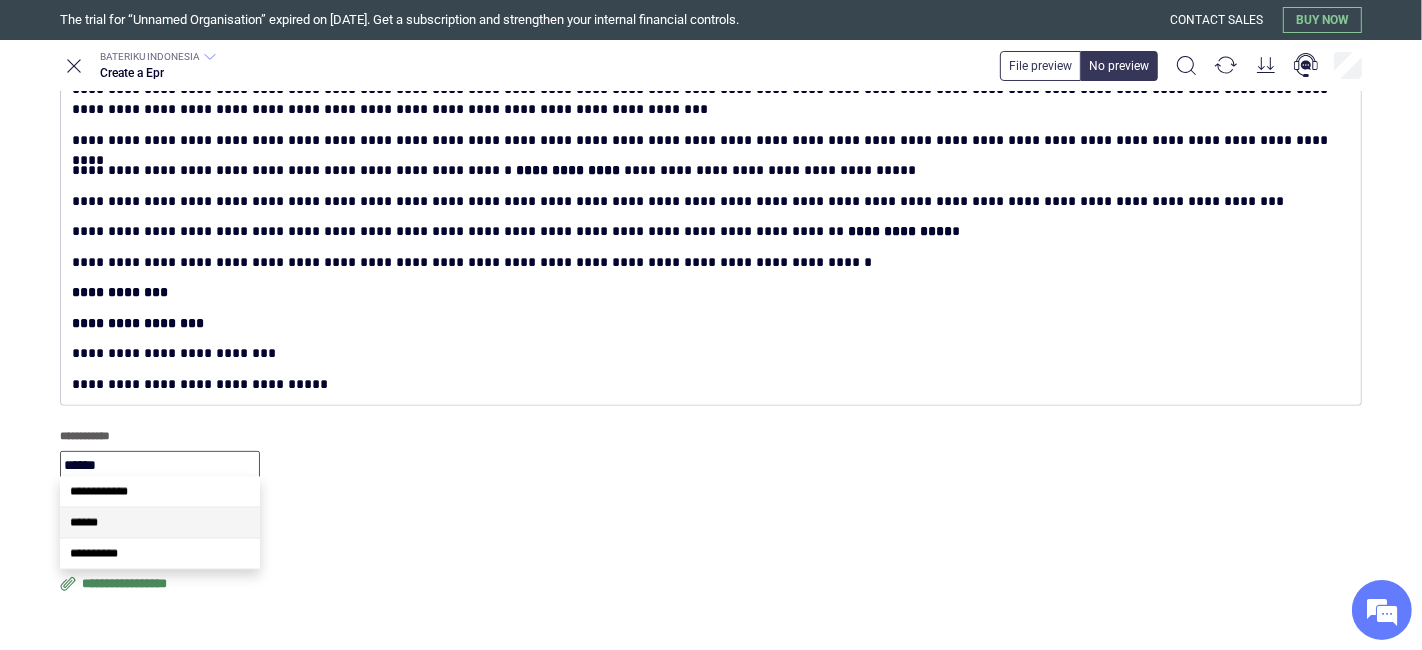 click on "[FIRST] [LAST]" at bounding box center (711, 442) 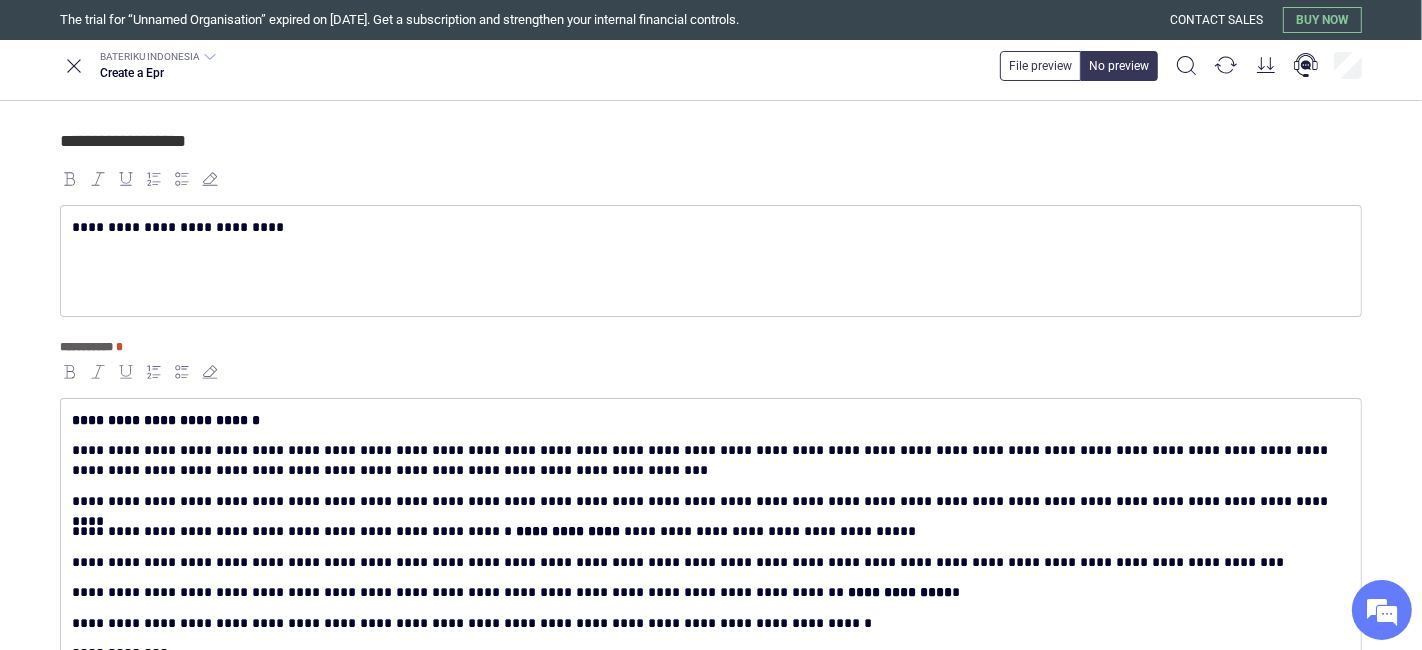 scroll, scrollTop: 306, scrollLeft: 0, axis: vertical 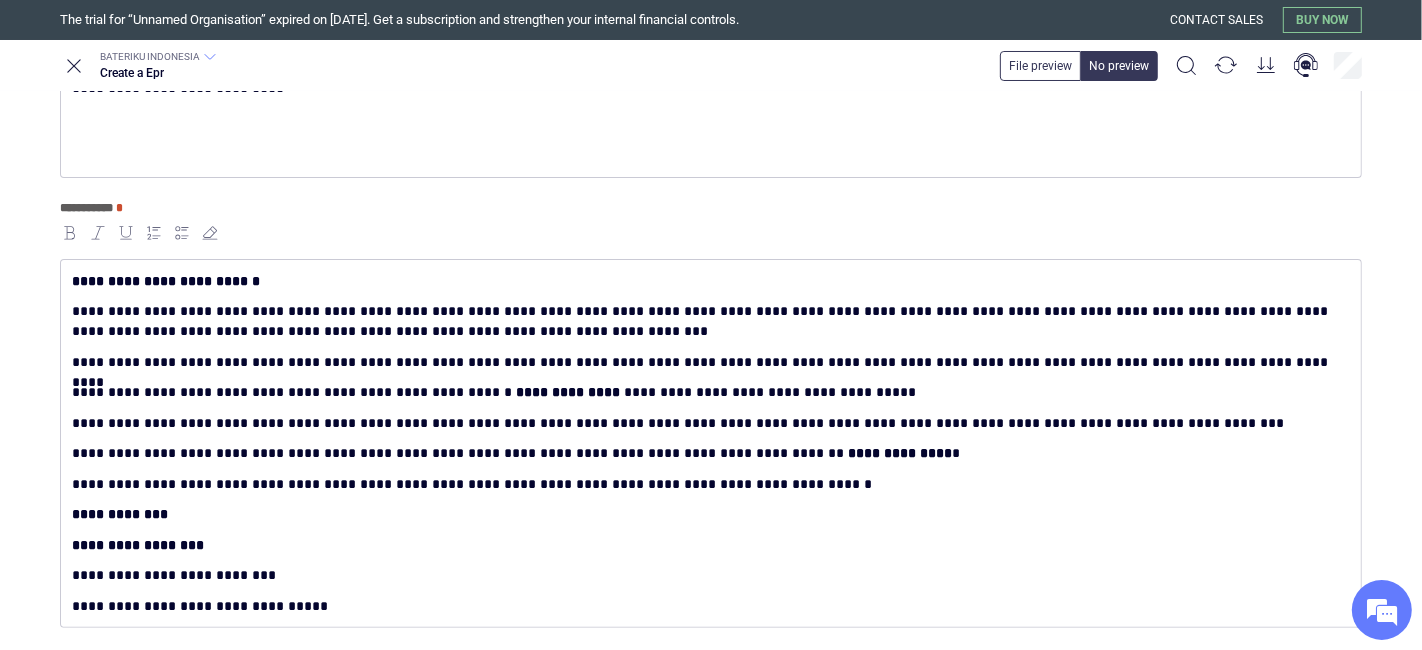 click on "[FIRST] [LAST] [POSTAL_CODE] [COUNTRY]" at bounding box center [707, 392] 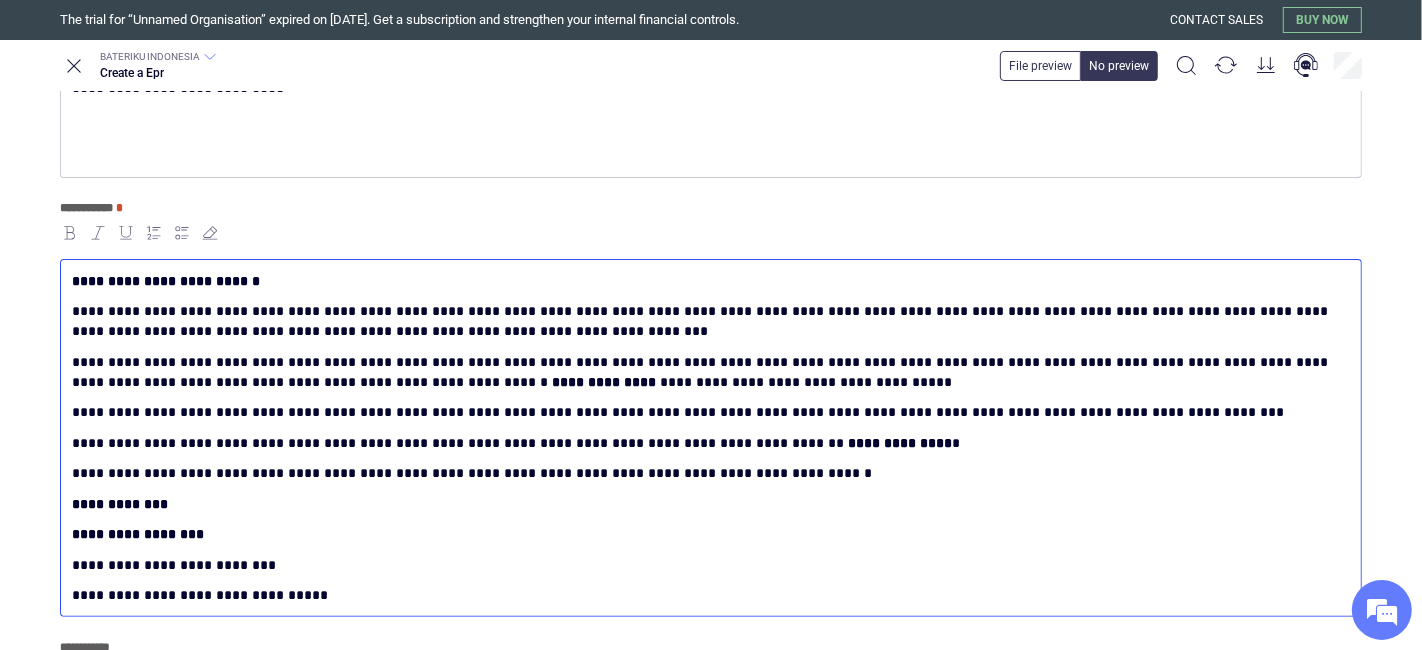 click on "[FIRST] [LAST] [STREET] [CITY], [STATE] [POSTAL_CODE] [COUNTRY] [PHONE] [EMAIL] [DATE] [SSN] [CREDIT_CARD] [PASSPORT] [DRIVER_LICENSE]" at bounding box center [707, 473] 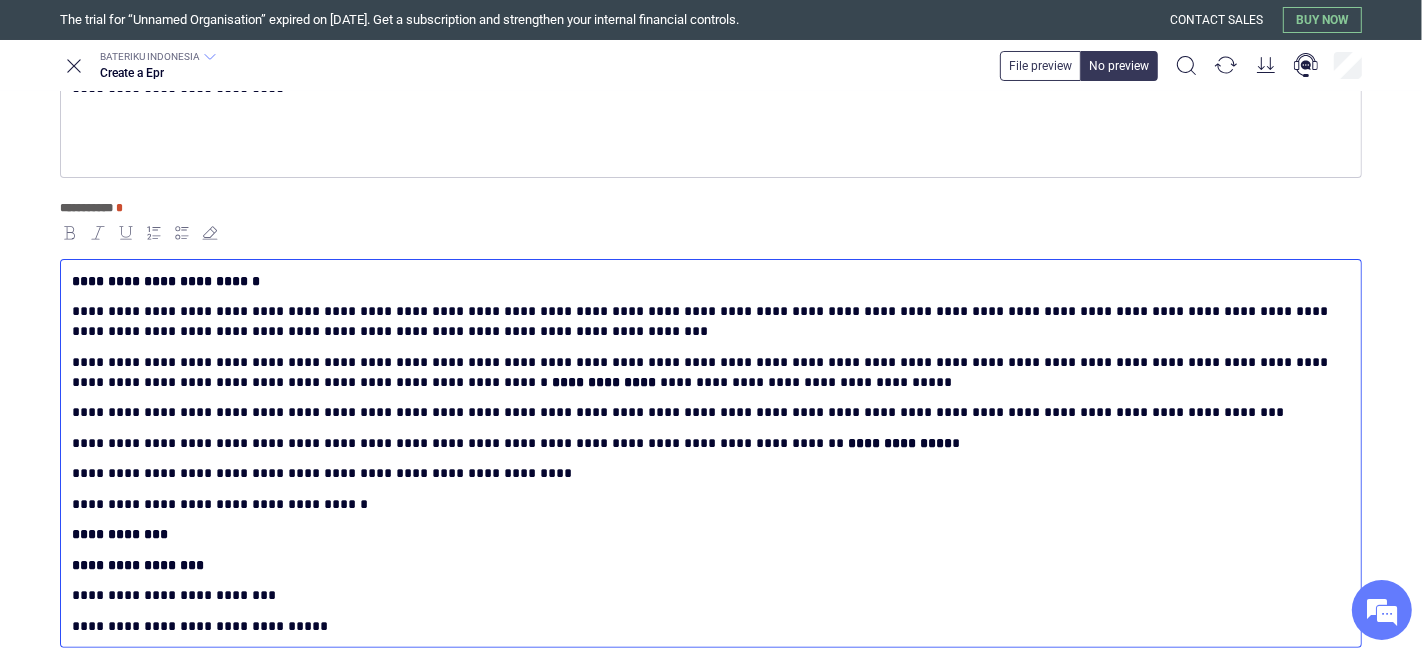 click on "**********" at bounding box center [707, 473] 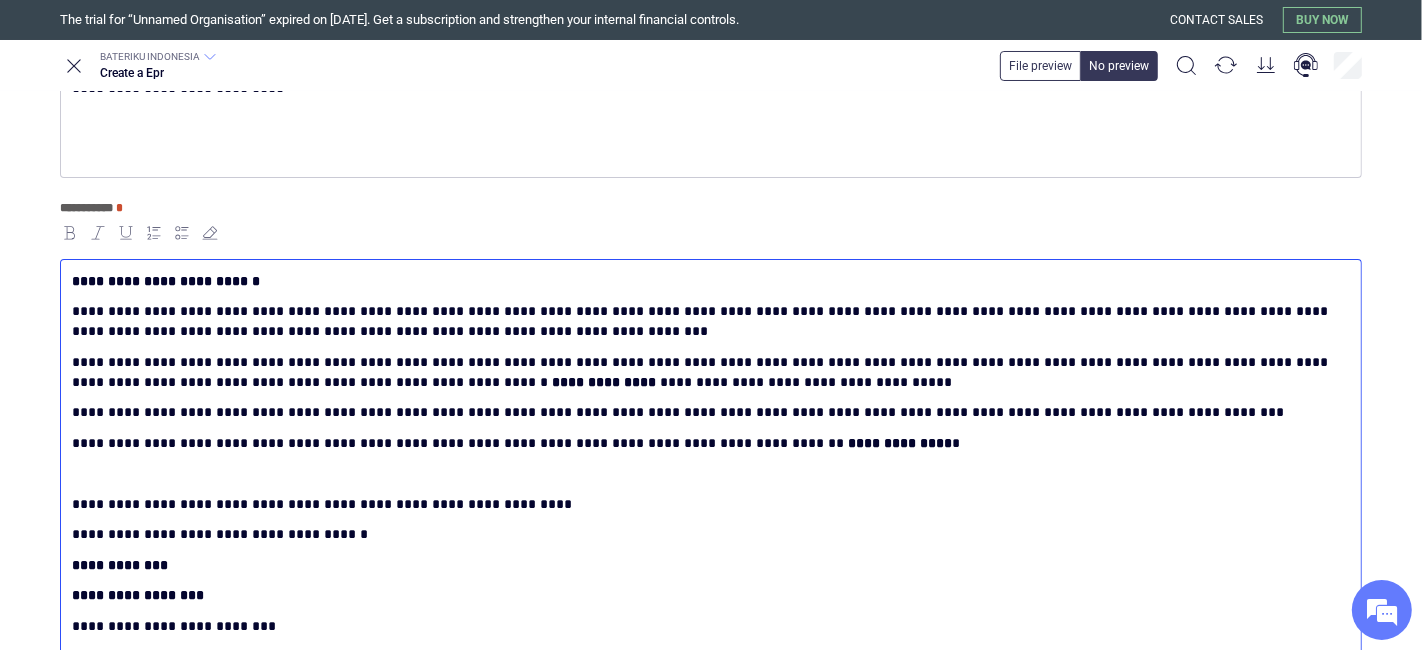 click on "**********" at bounding box center [707, 412] 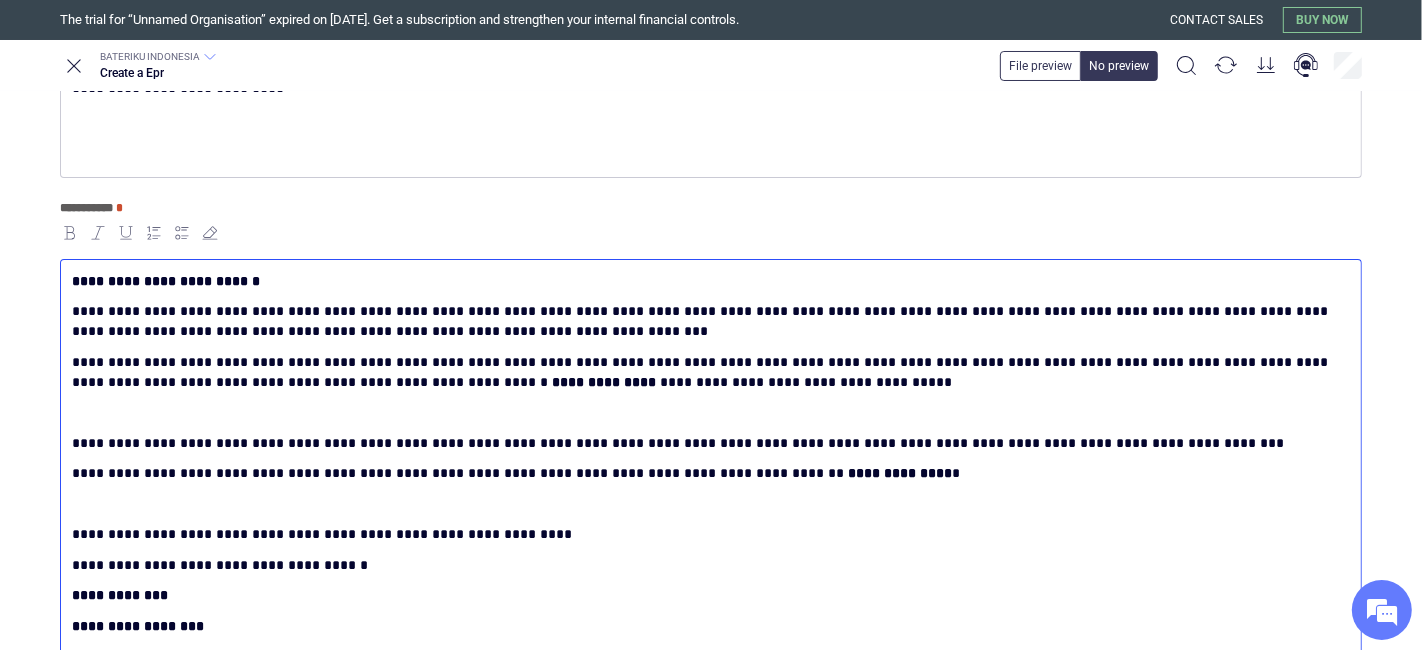 click on "**********" at bounding box center (711, 281) 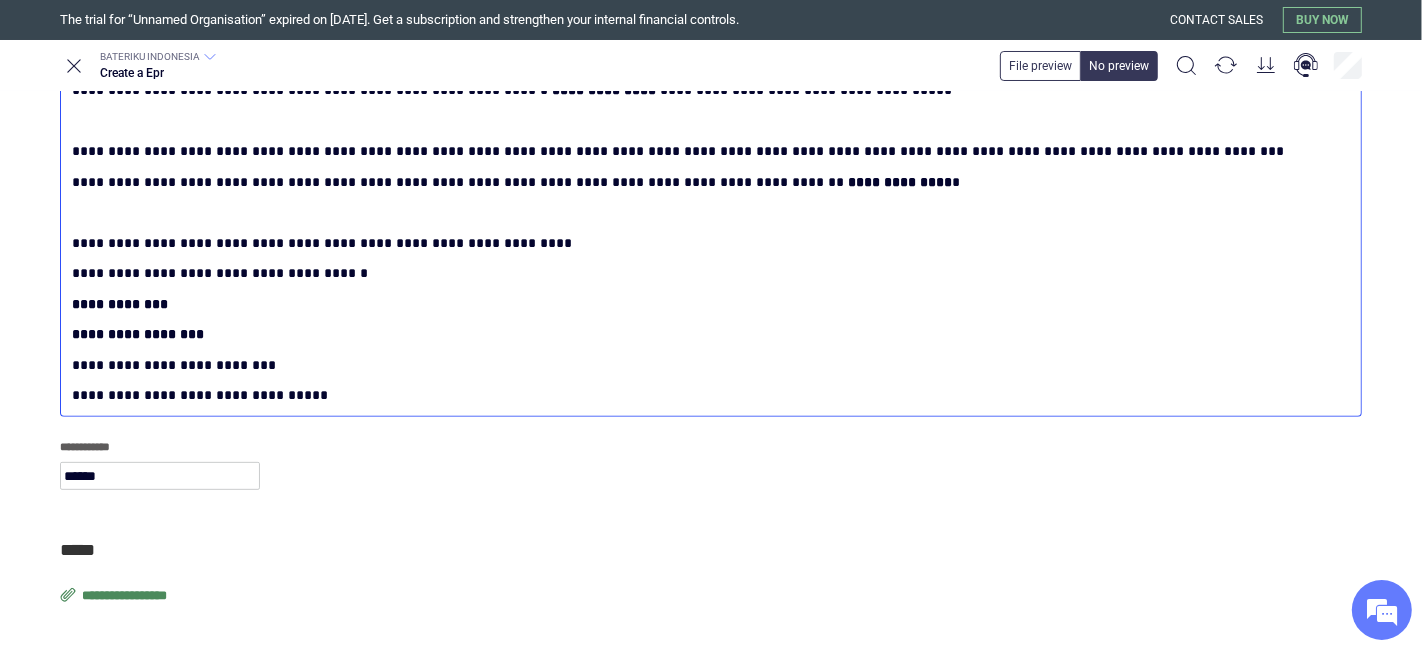 scroll, scrollTop: 640, scrollLeft: 0, axis: vertical 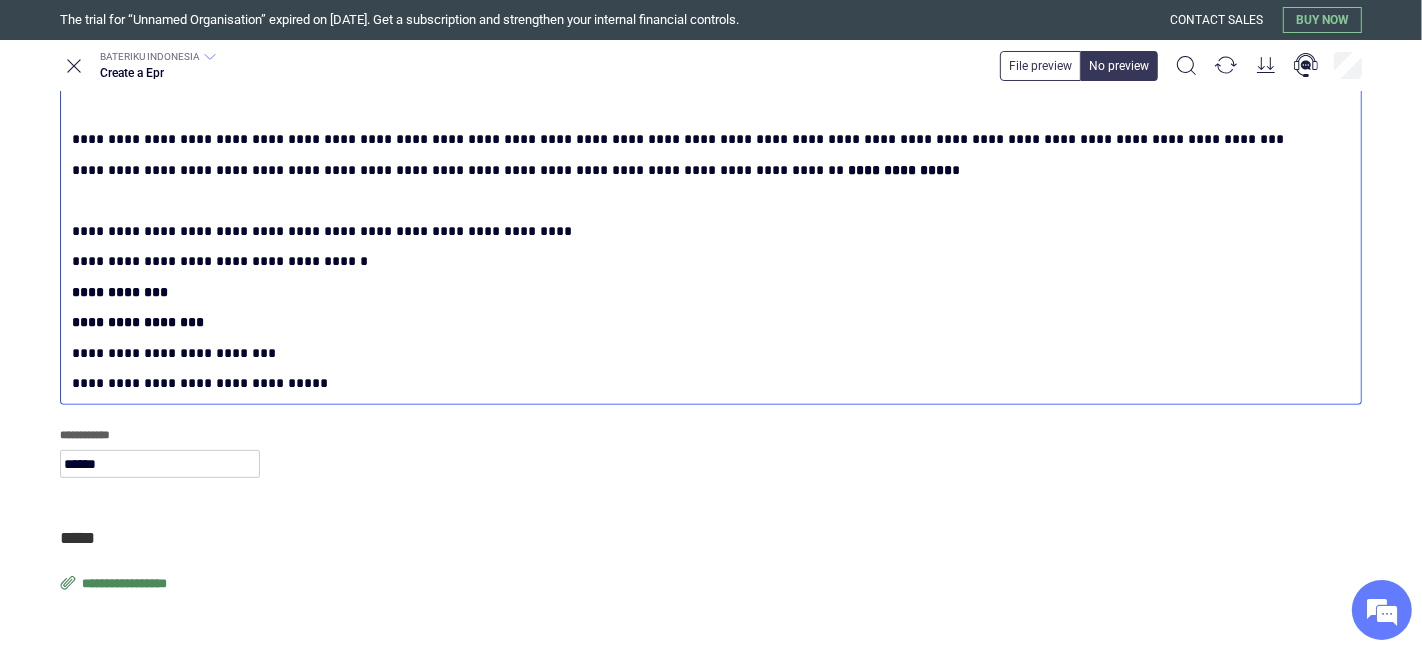click on "**********" at bounding box center (707, 261) 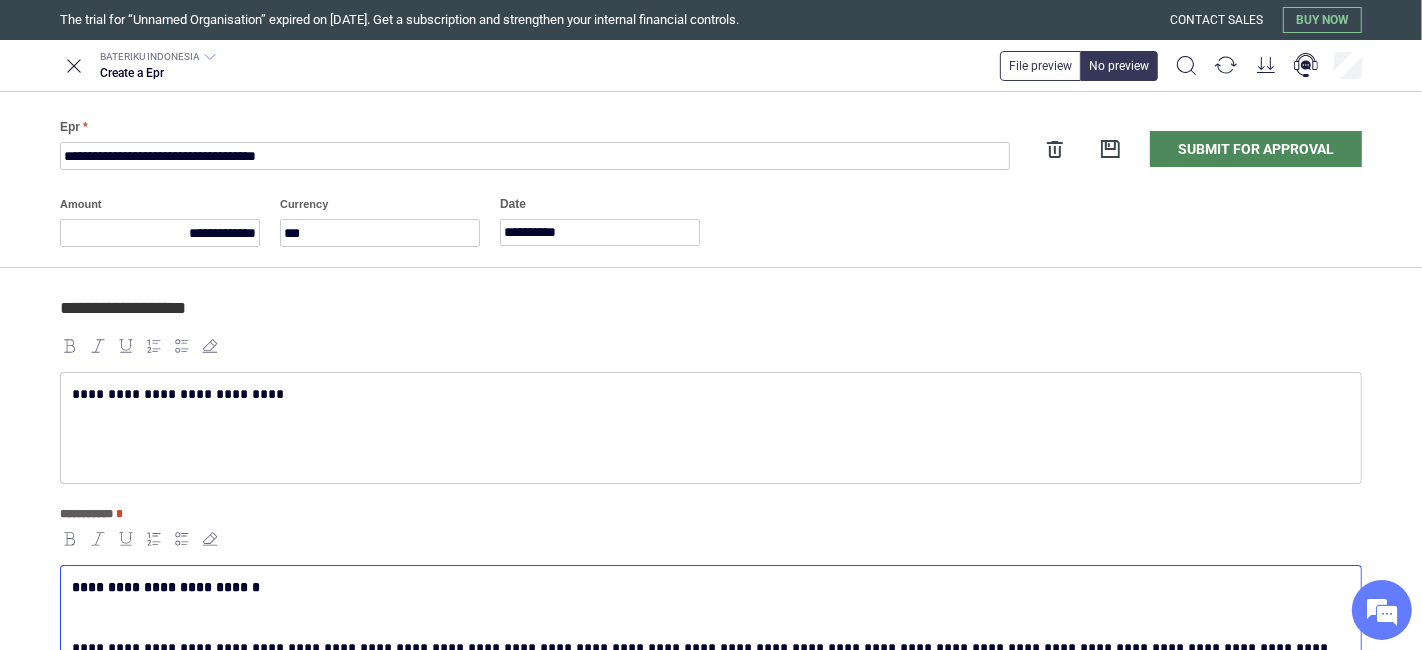 scroll, scrollTop: 0, scrollLeft: 0, axis: both 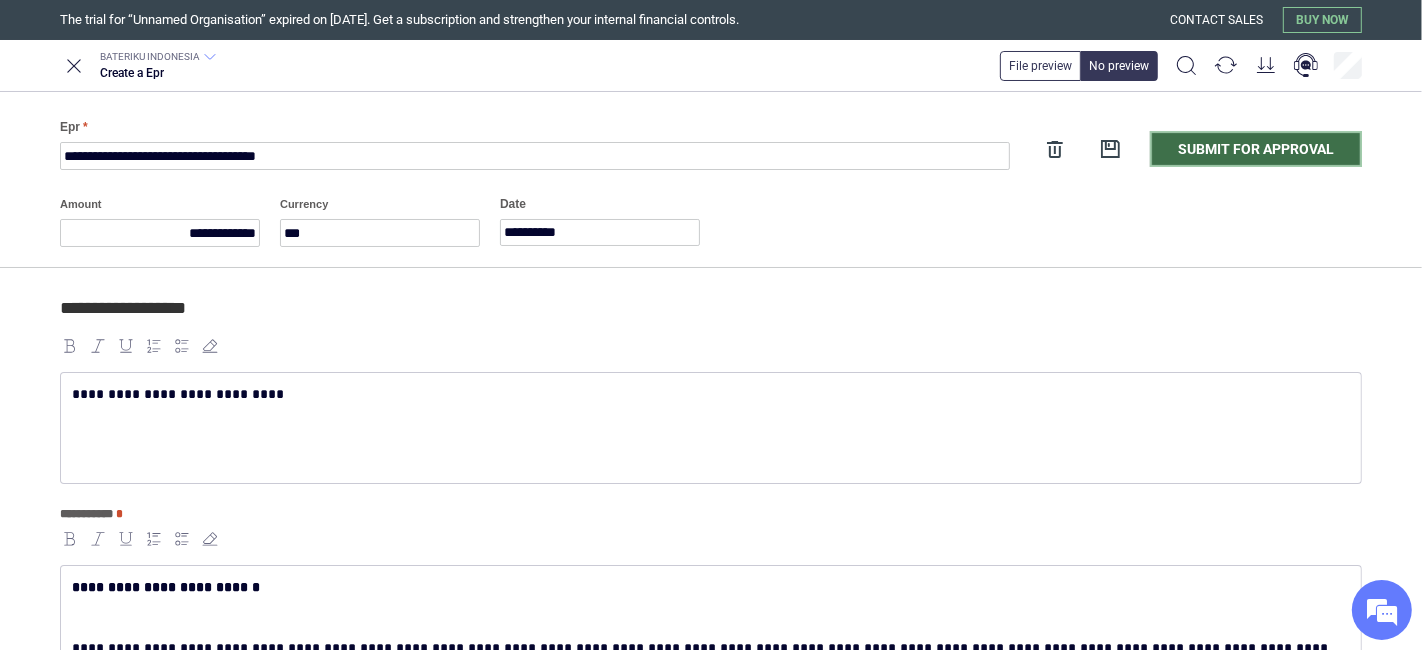 click on "Submit for approval" at bounding box center [1256, 149] 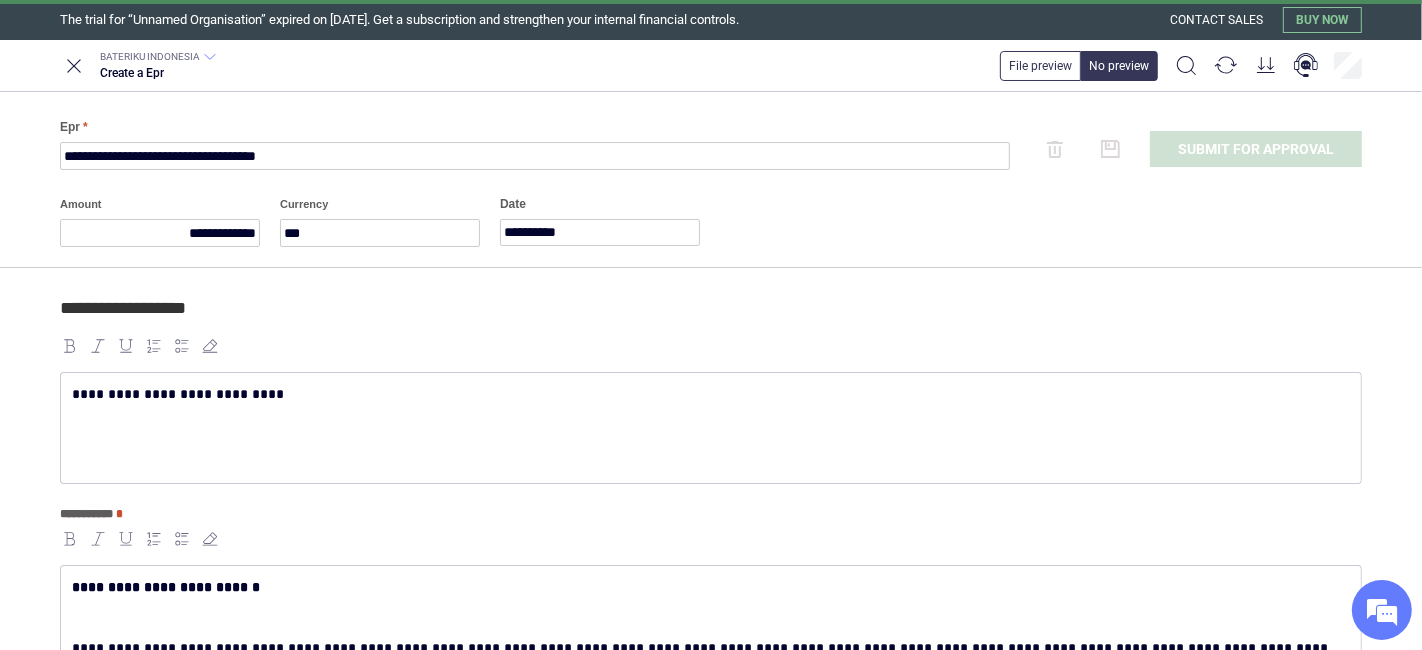 click on "Epr [FIRST] [LAST] Submit for approval Amount [AMOUNT] Currency [CURRENCY] [DATE]" at bounding box center (711, 180) 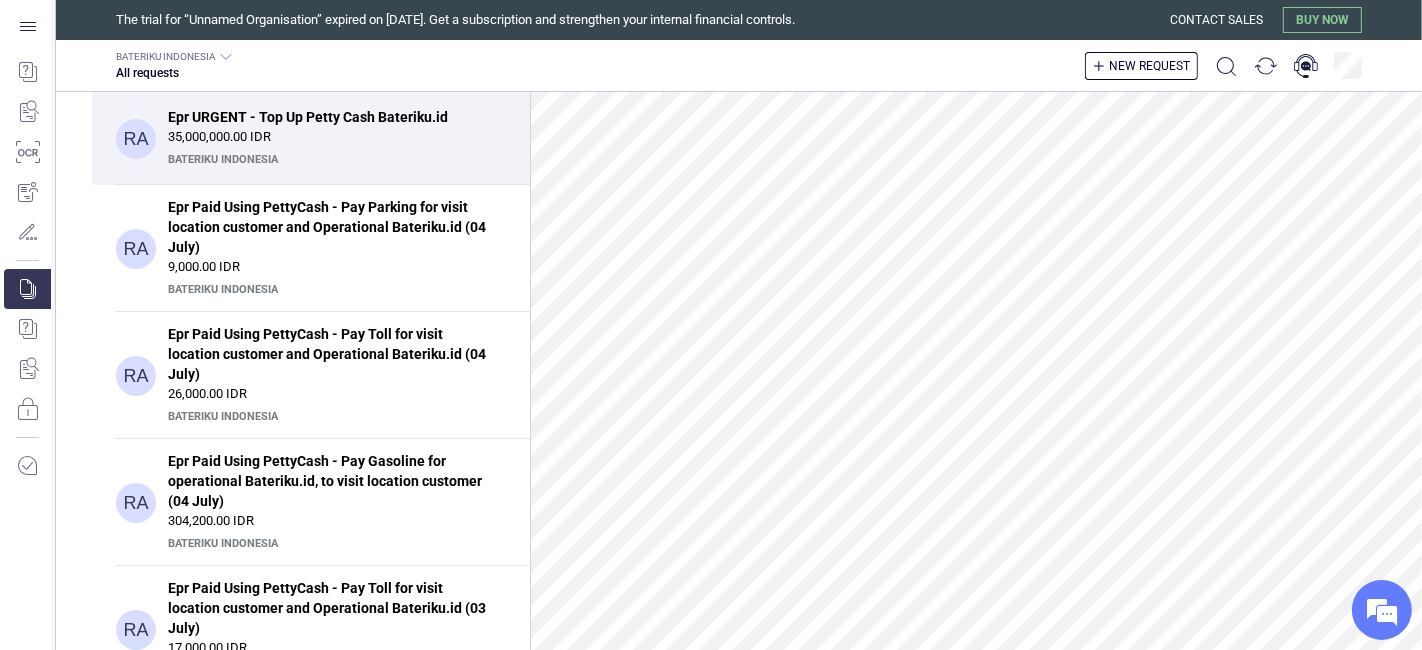 scroll, scrollTop: 0, scrollLeft: 0, axis: both 